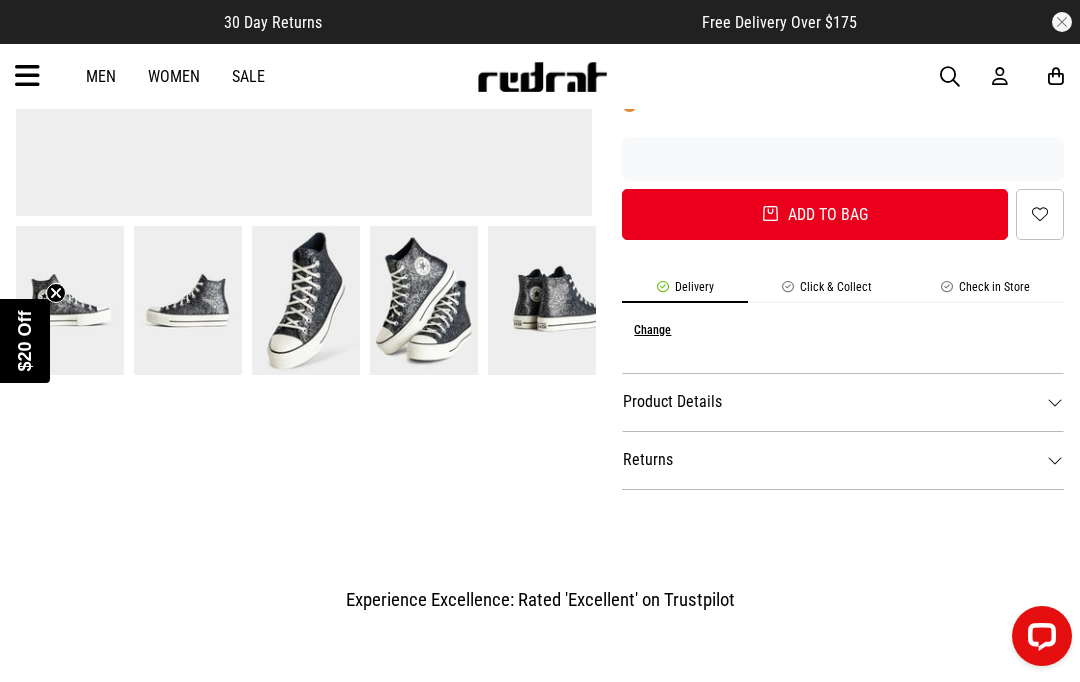 scroll, scrollTop: 0, scrollLeft: 0, axis: both 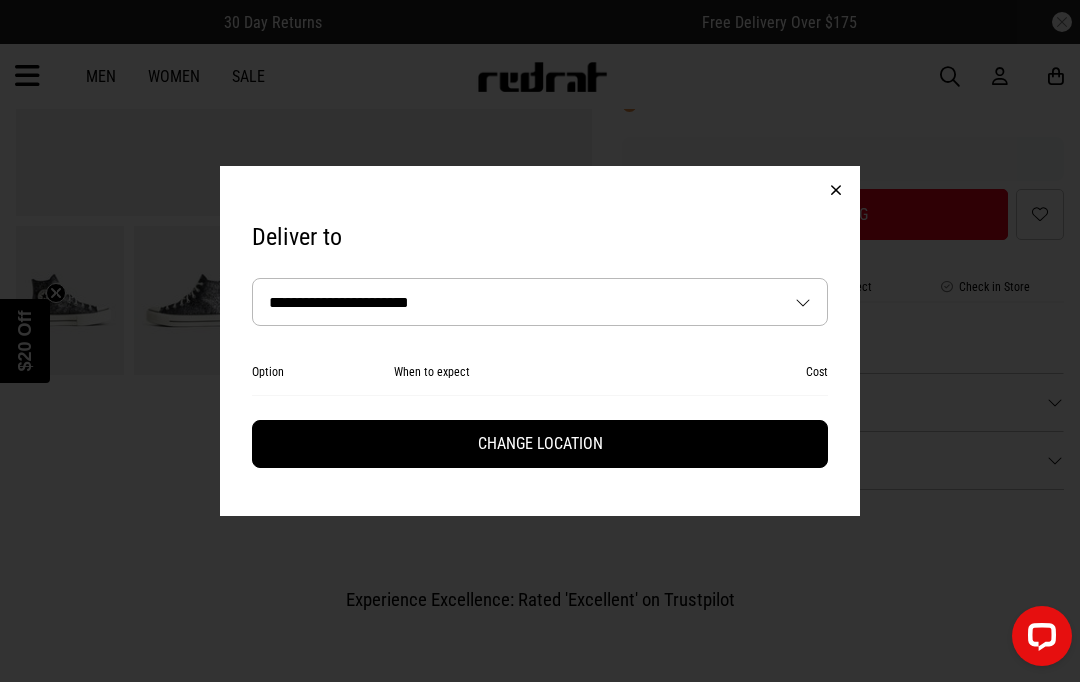 click on "**********" at bounding box center [540, 302] 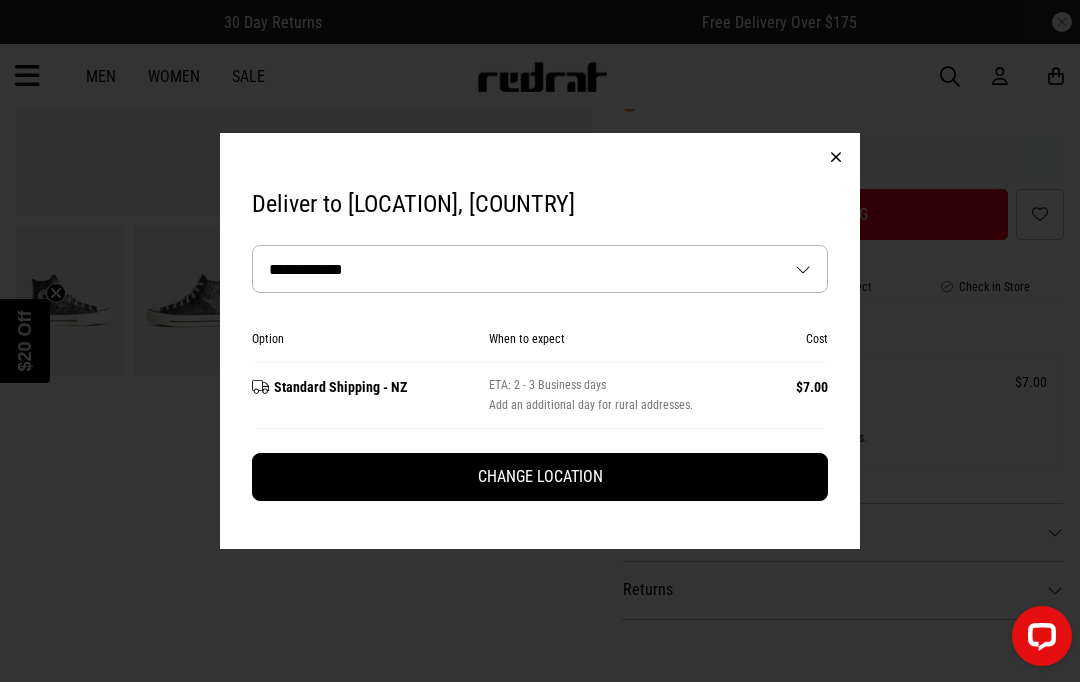 click on "Change Location" at bounding box center (540, 477) 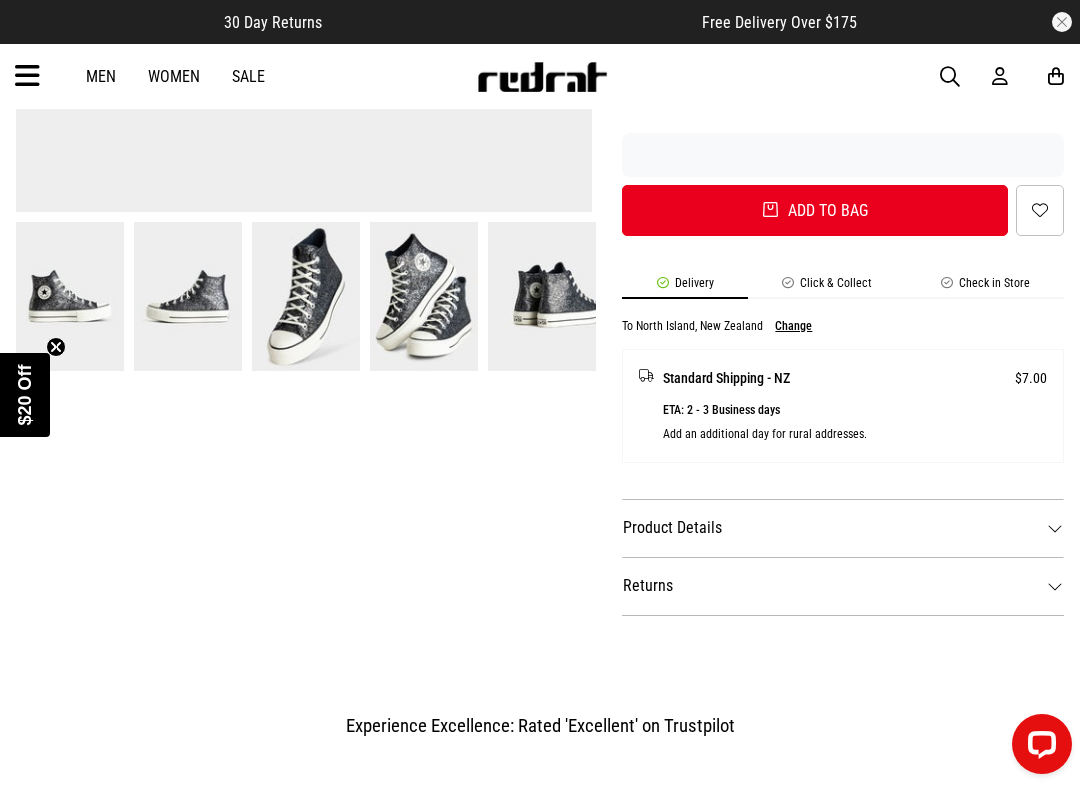 click on "Product Details" at bounding box center [843, 528] 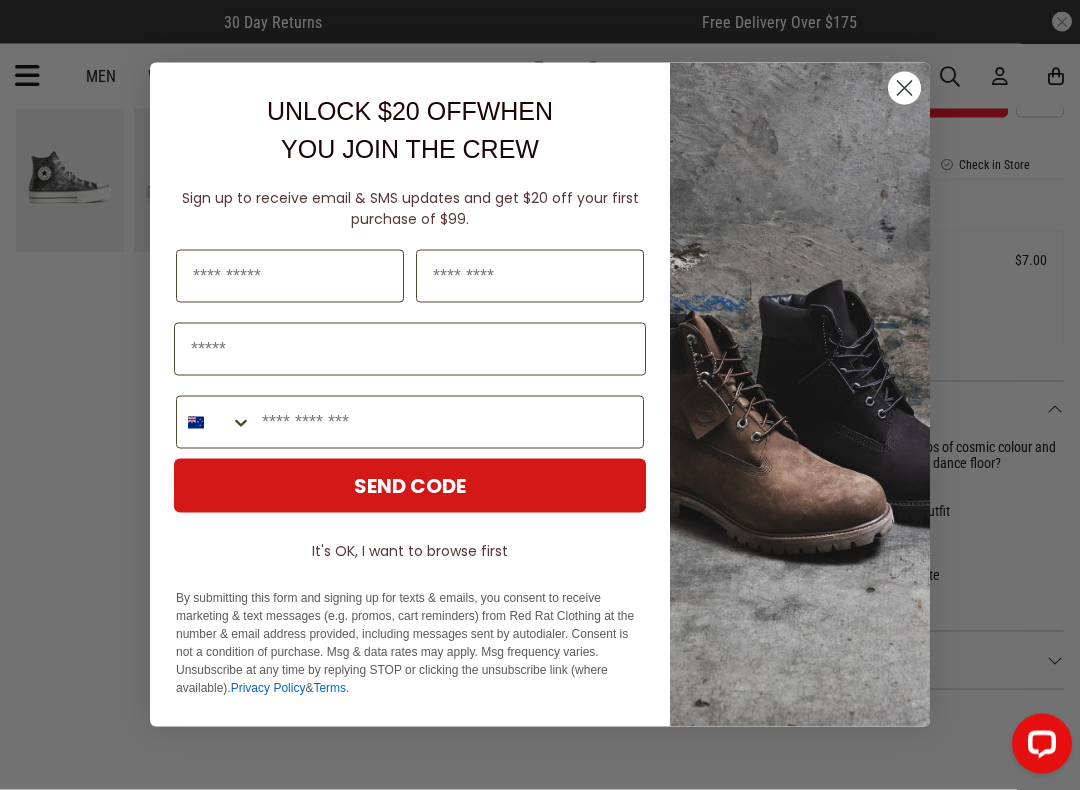 scroll, scrollTop: 881, scrollLeft: 0, axis: vertical 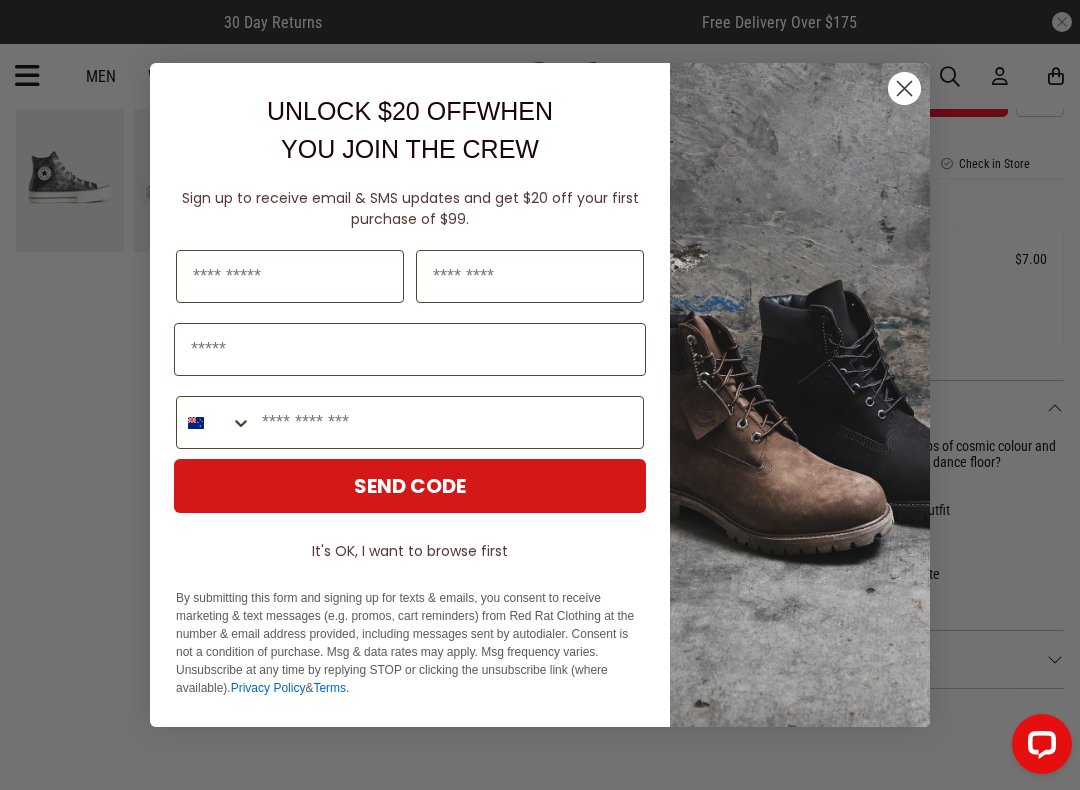 click 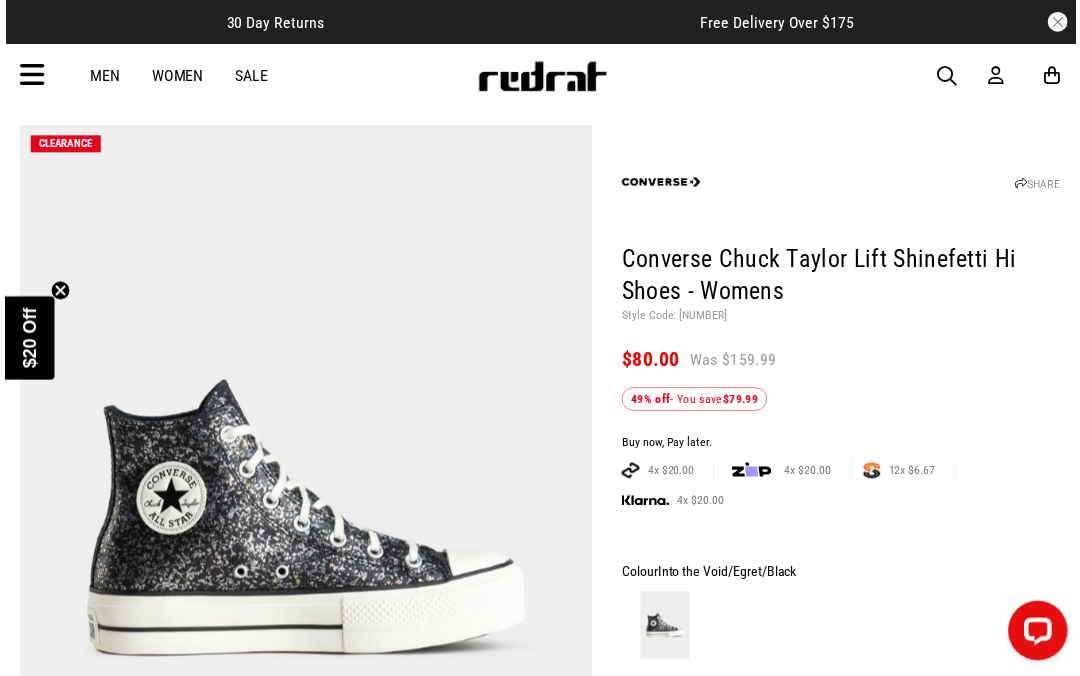 scroll, scrollTop: 0, scrollLeft: 0, axis: both 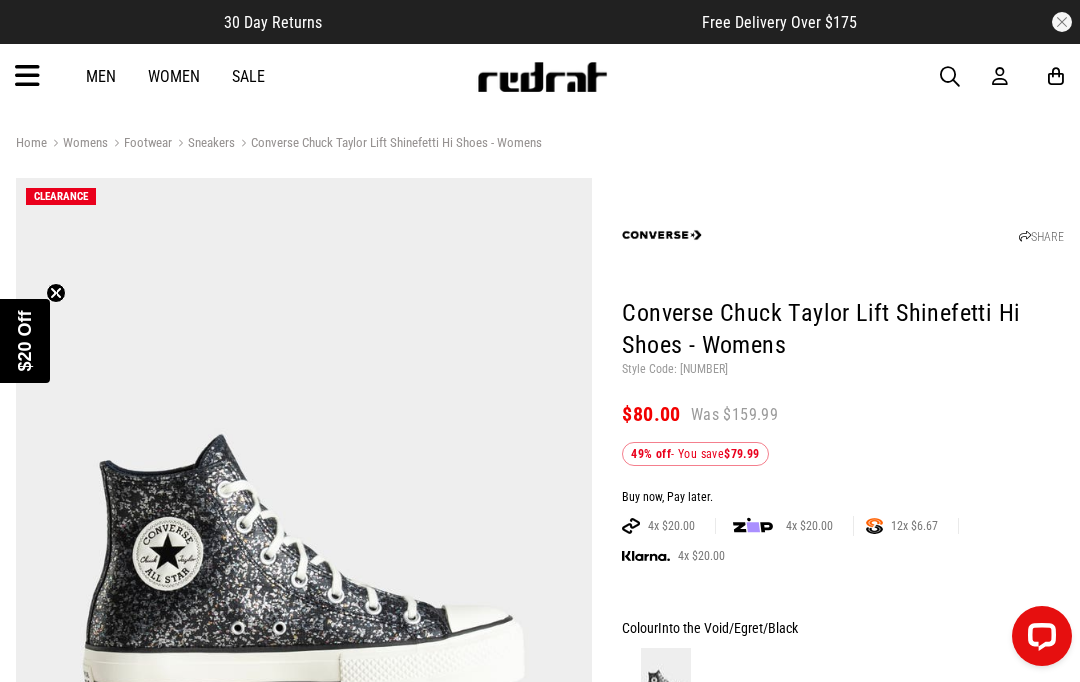 click on "Converse Chuck Taylor Lift Shinefetti Hi Shoes - Womens" at bounding box center (388, 144) 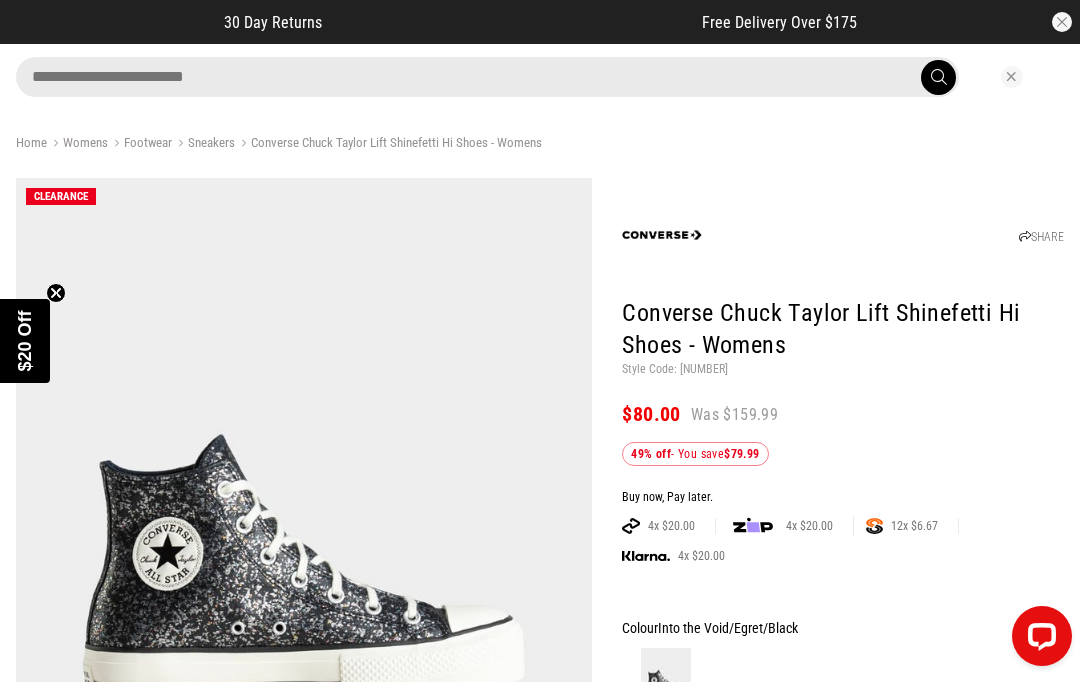 click at bounding box center (487, 77) 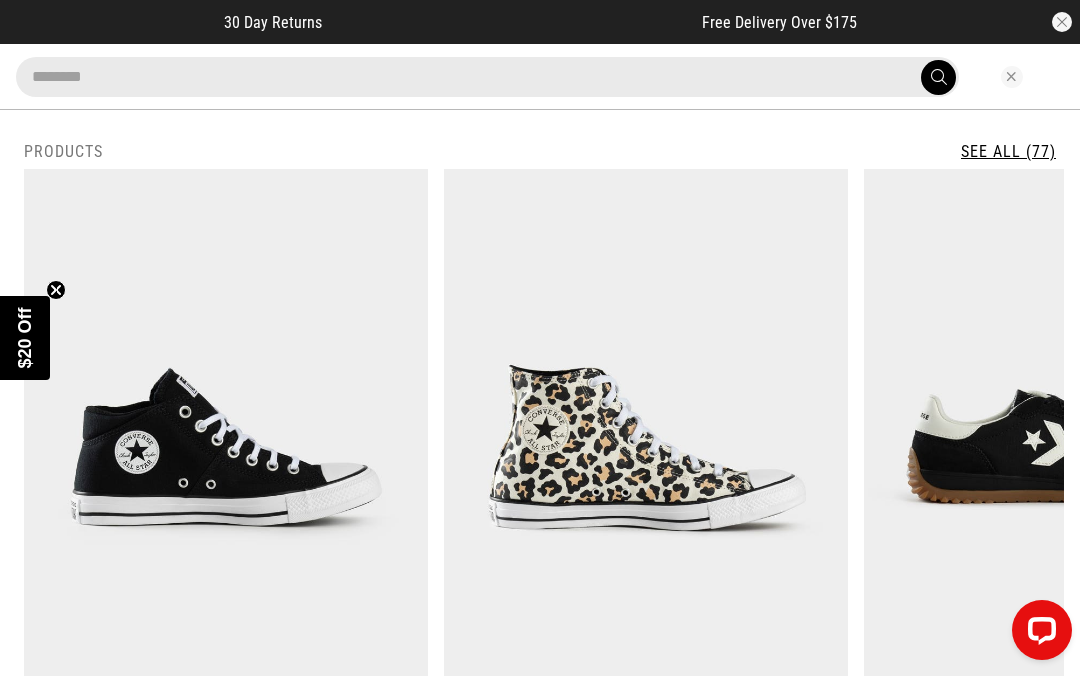 type on "********" 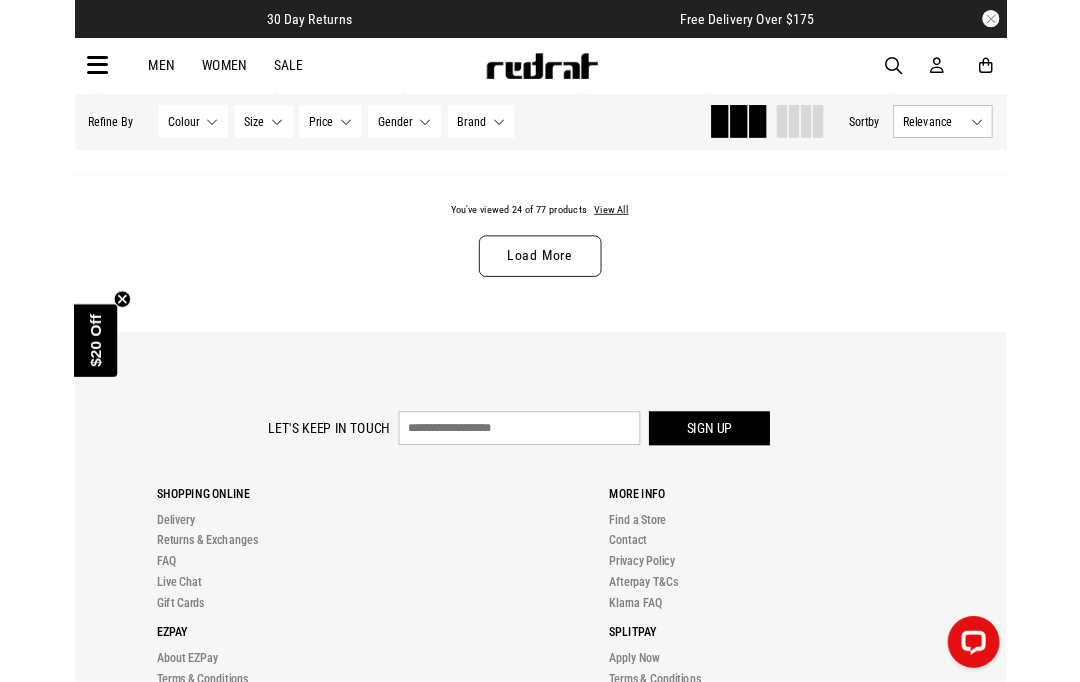 scroll, scrollTop: 5114, scrollLeft: 0, axis: vertical 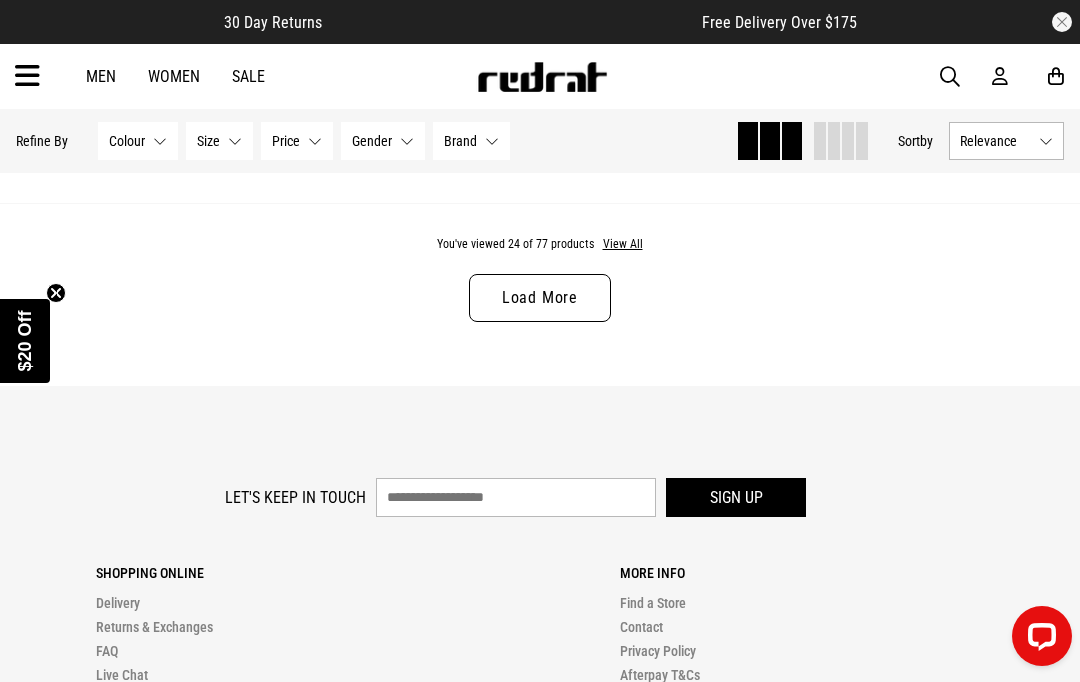 click on "Load More" at bounding box center (540, 298) 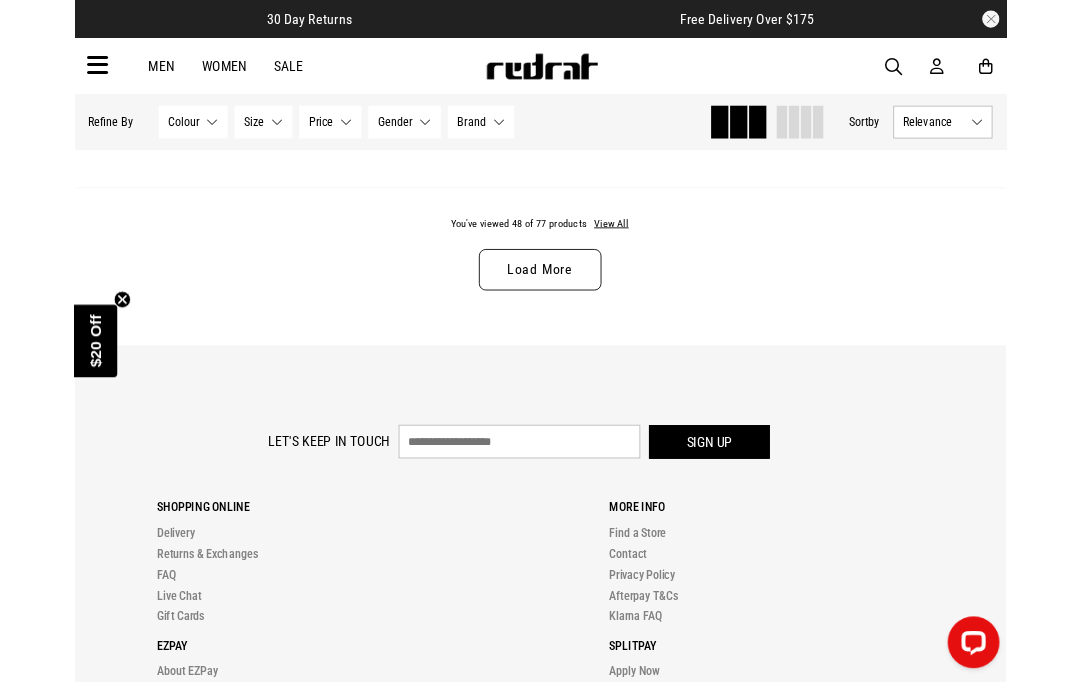 scroll, scrollTop: 10063, scrollLeft: 0, axis: vertical 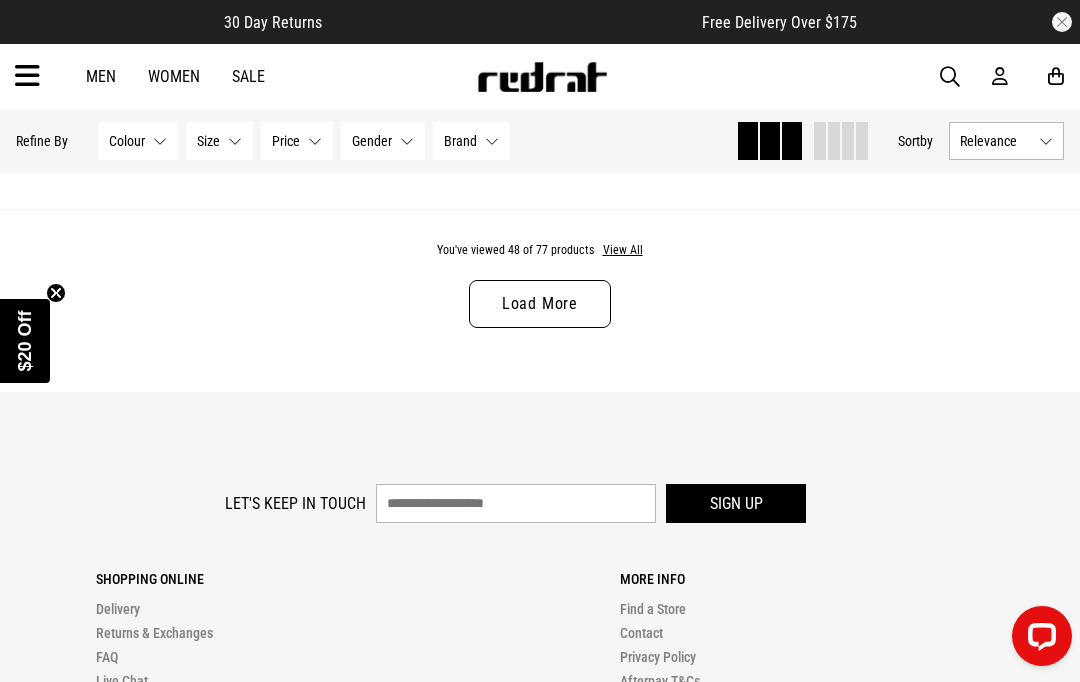 click on "Load More" at bounding box center [540, 304] 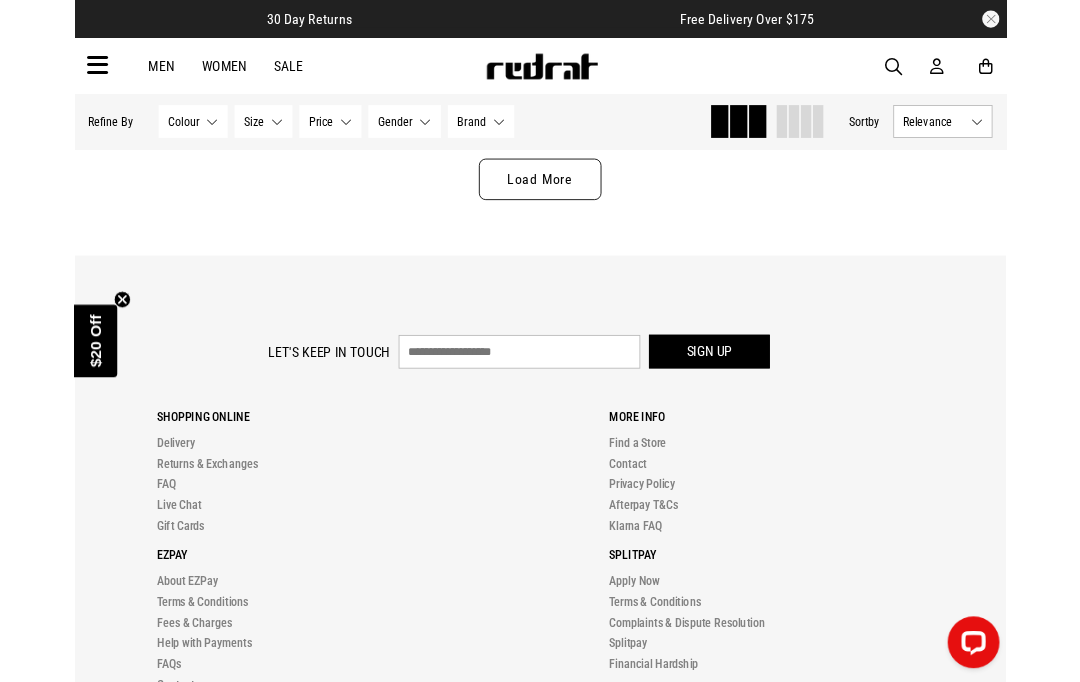 scroll, scrollTop: 15106, scrollLeft: 0, axis: vertical 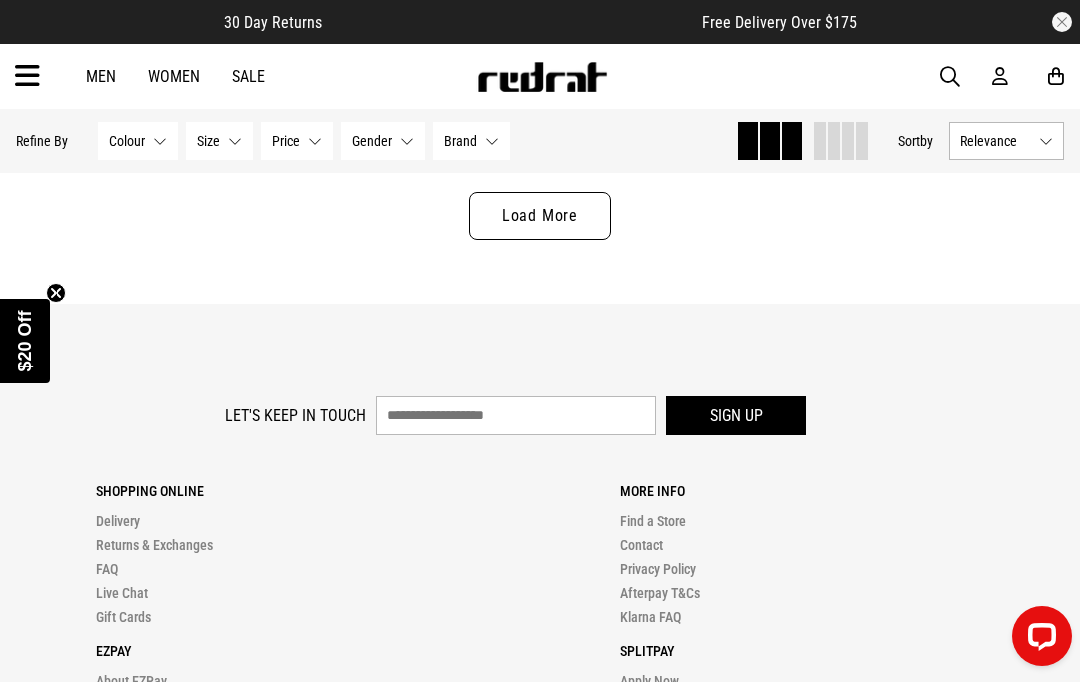 click on "Load More" at bounding box center [540, 216] 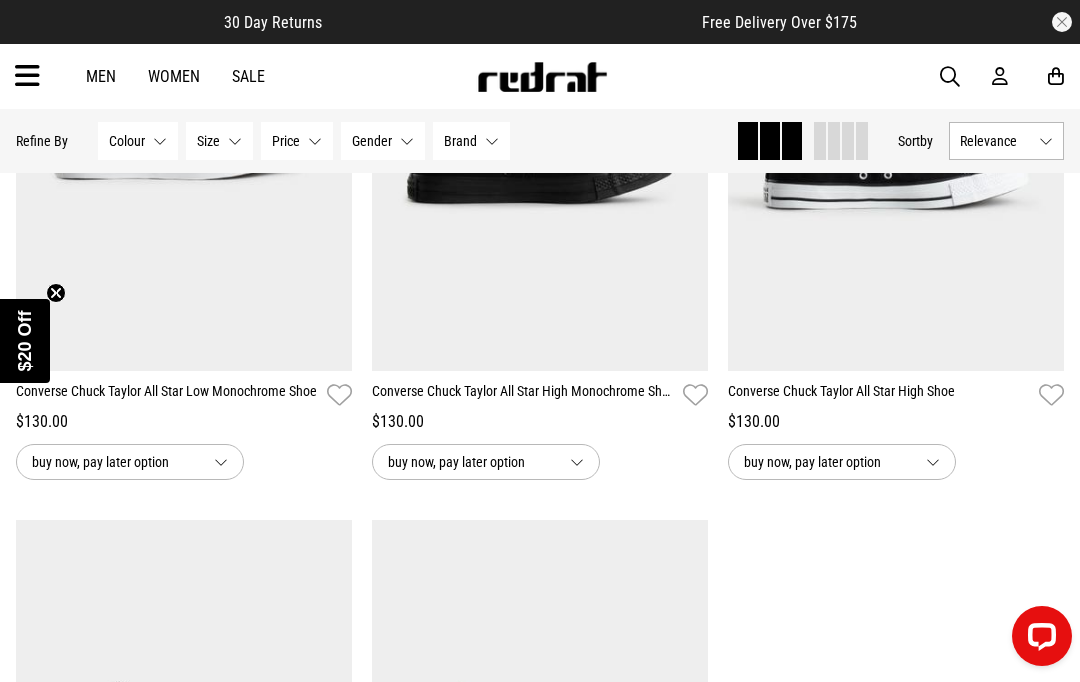 scroll, scrollTop: 15305, scrollLeft: 0, axis: vertical 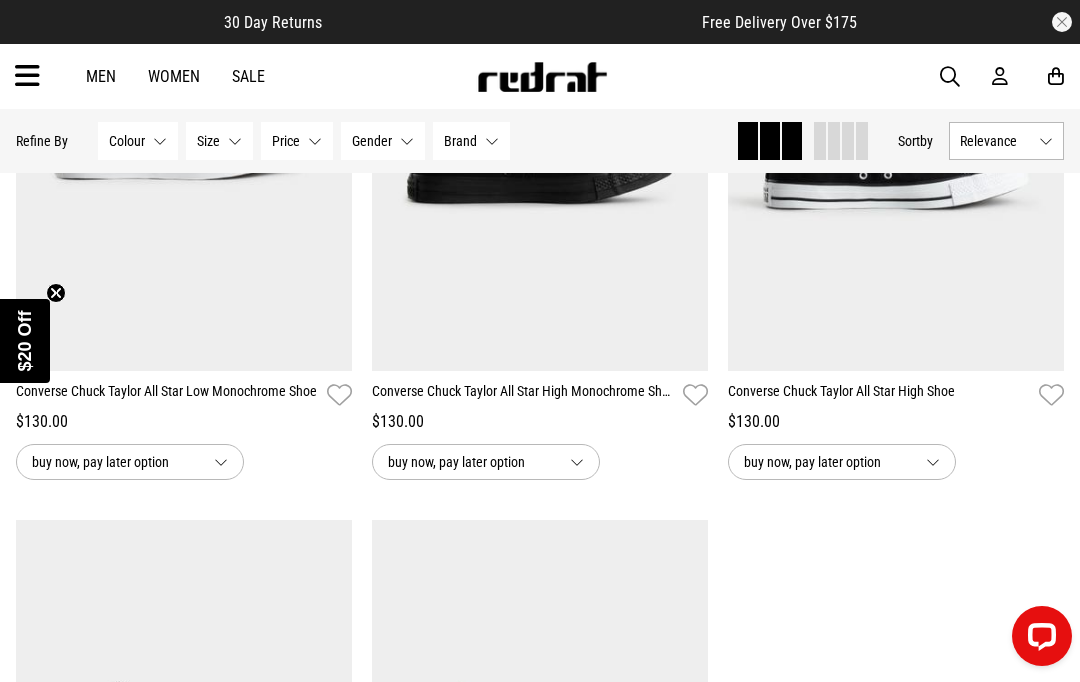click at bounding box center [896, 136] 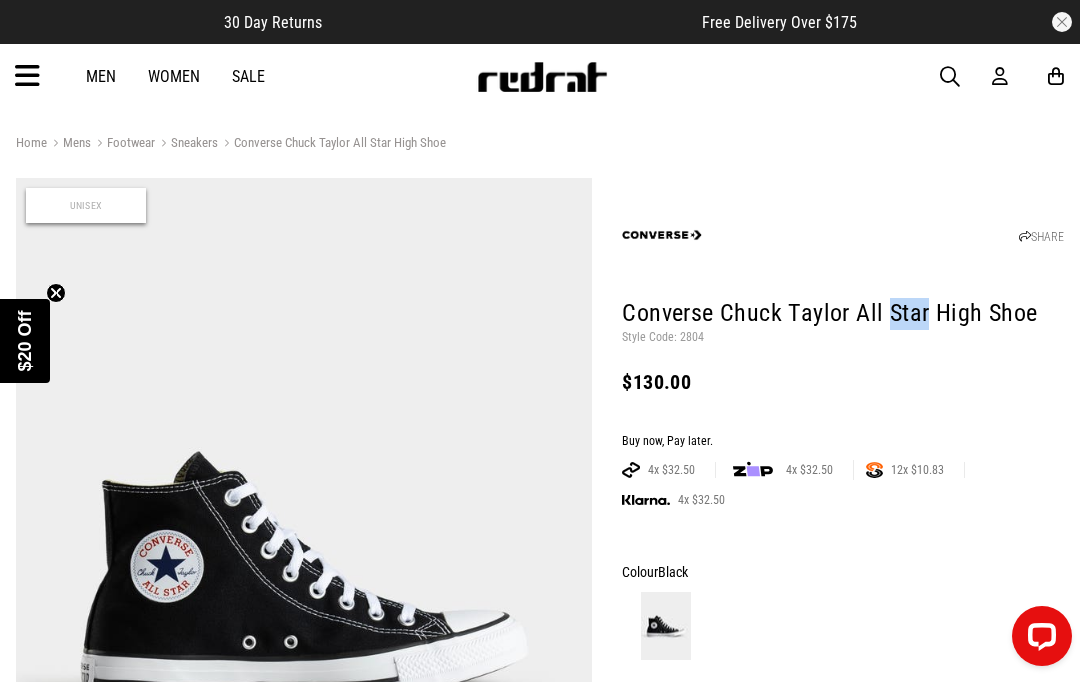 scroll, scrollTop: 0, scrollLeft: 0, axis: both 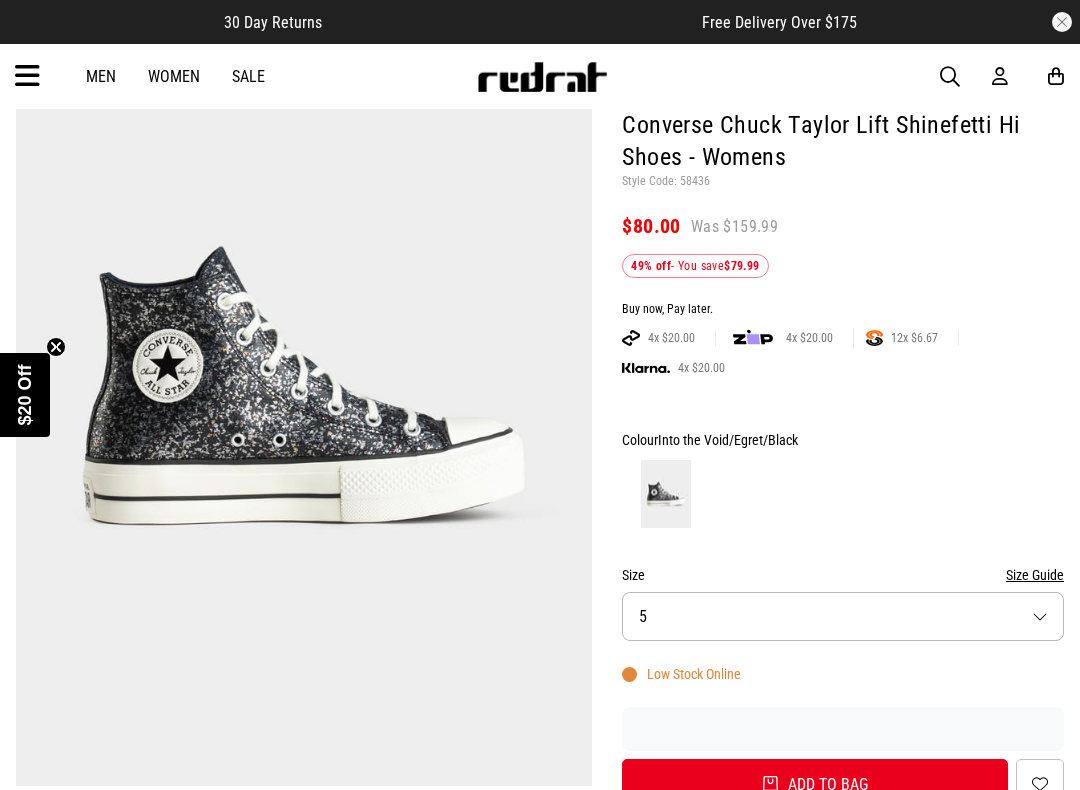 click on "Size 5" at bounding box center (843, 616) 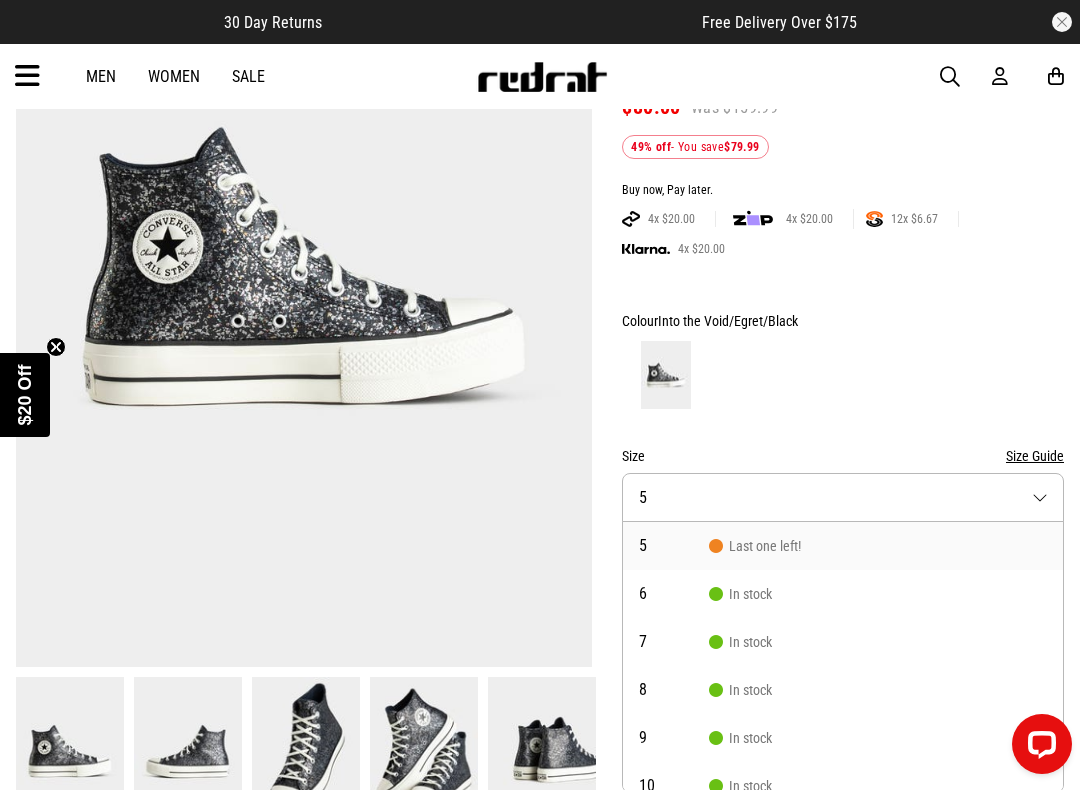 scroll, scrollTop: 0, scrollLeft: 0, axis: both 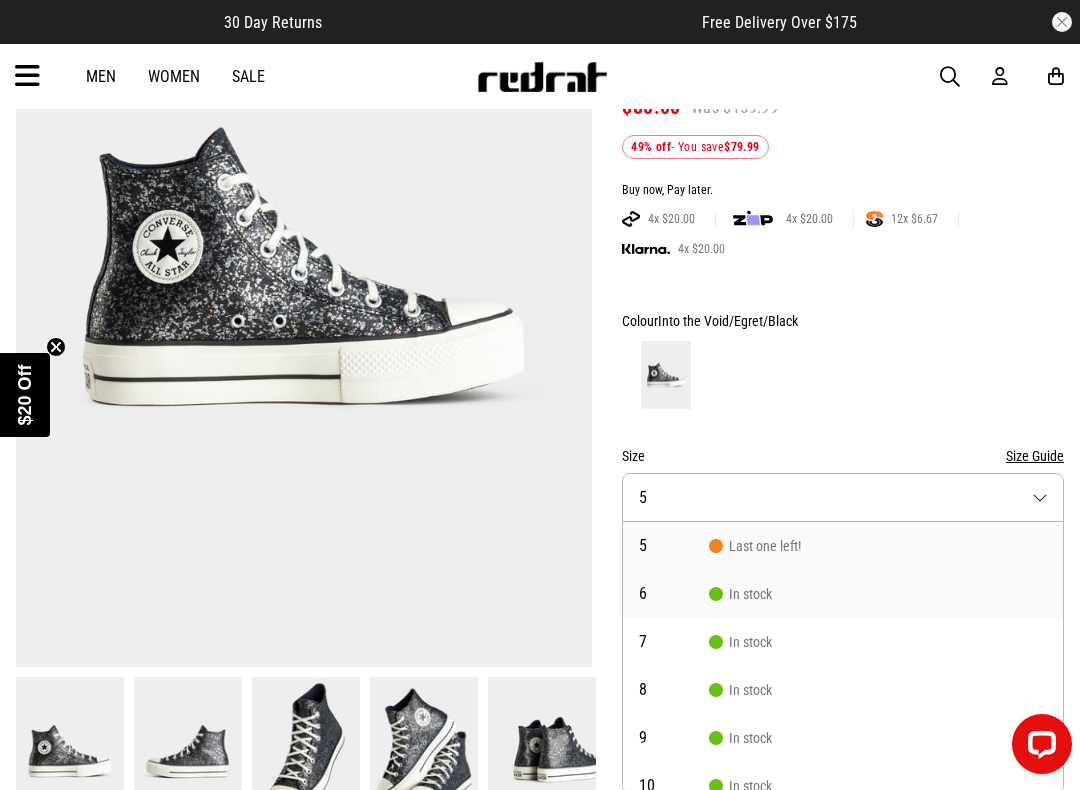 click on "6   In stock" at bounding box center [843, 594] 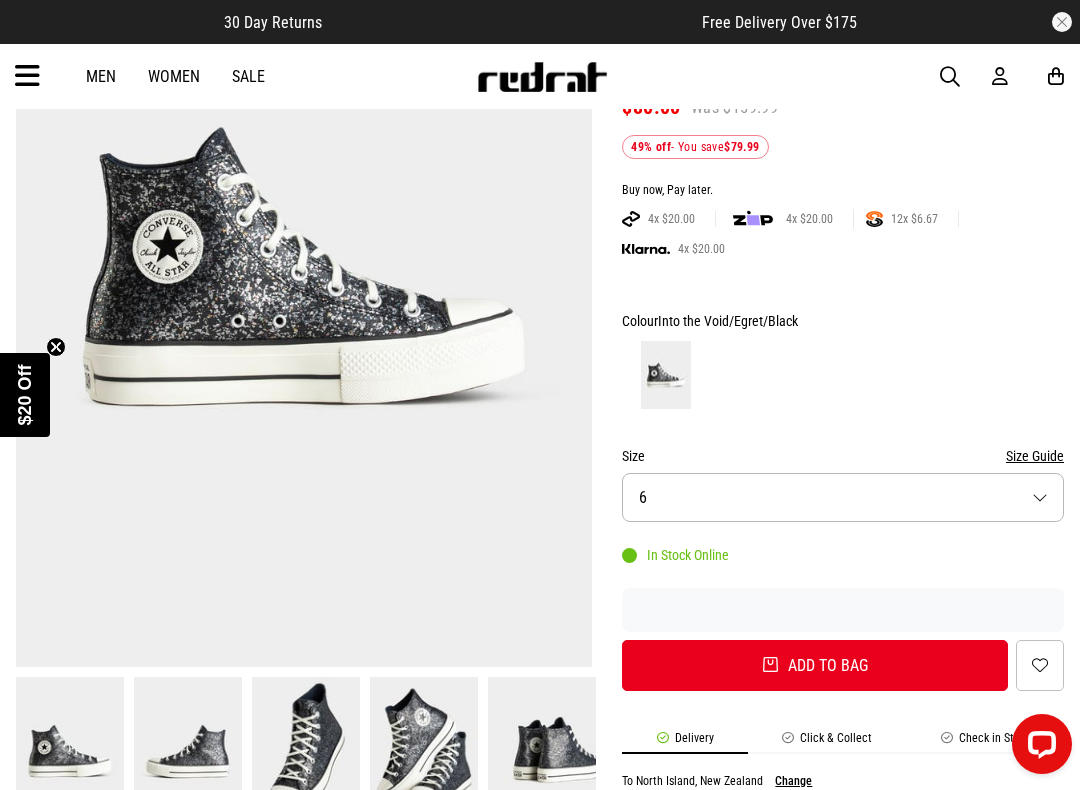 click on "Size Guide" at bounding box center (1035, 456) 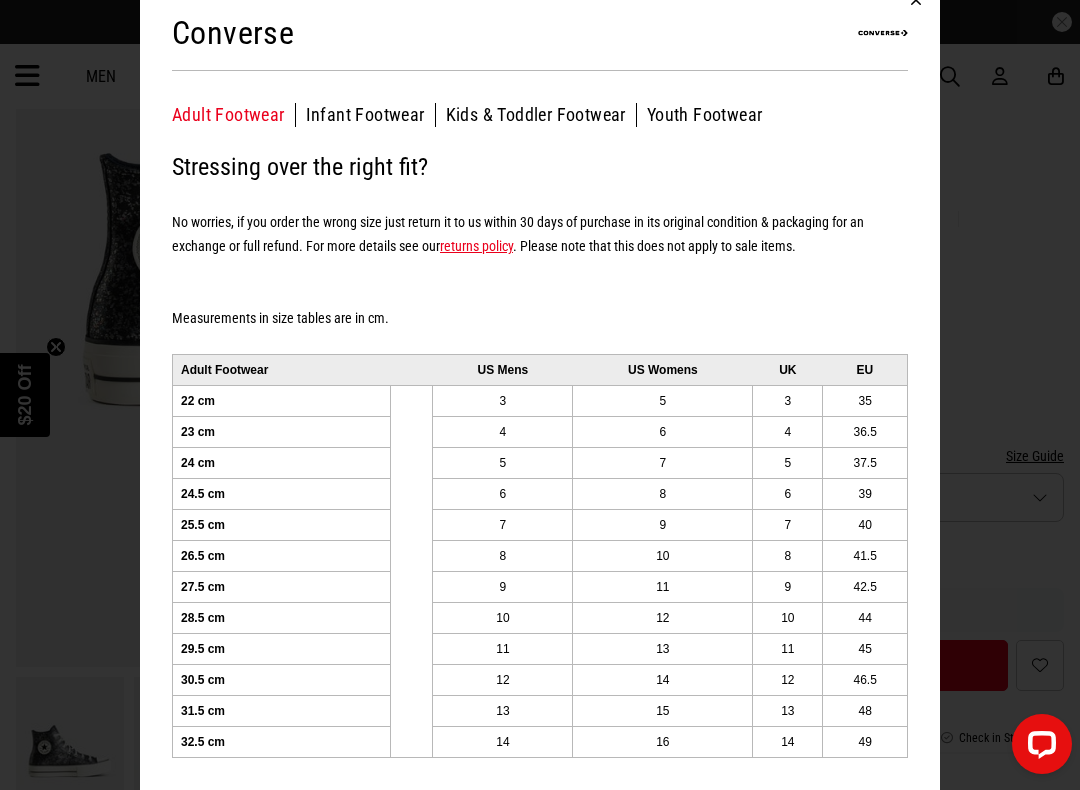 scroll, scrollTop: 23, scrollLeft: 0, axis: vertical 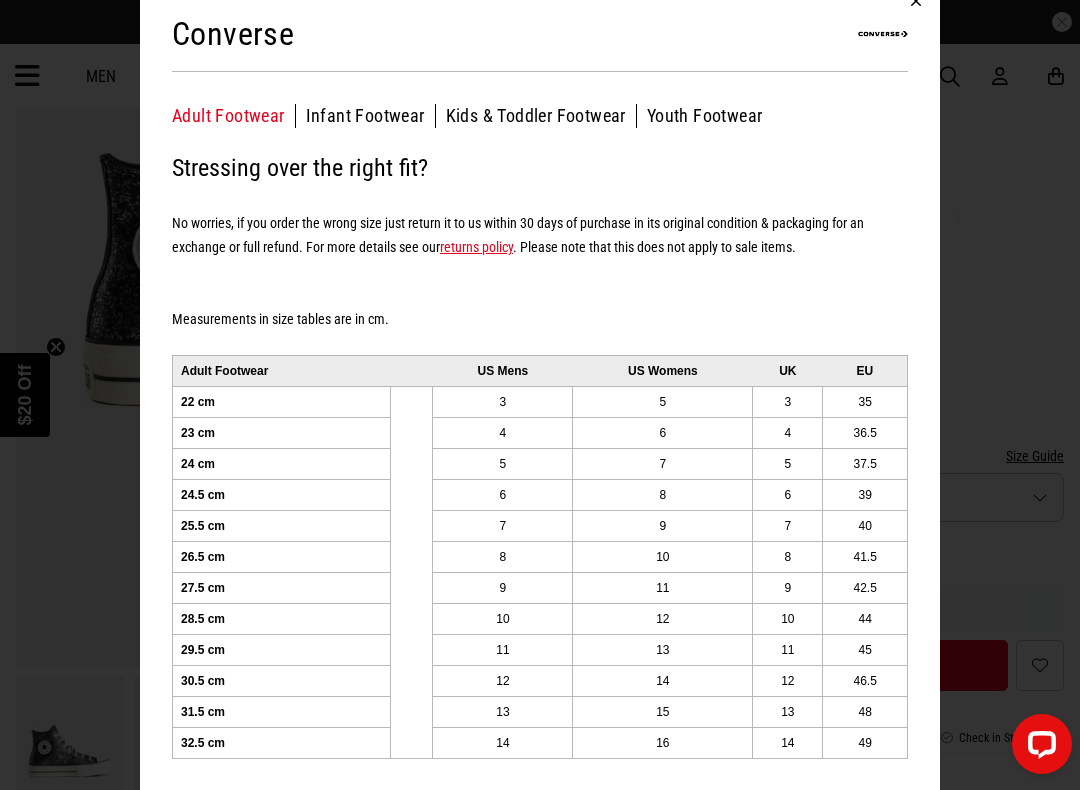 click on "Converse     Adult Footwear Infant Footwear Kids & Toddler Footwear Youth Footwear   Adult Footwear     Stressing over the right fit?
No worries, if you order the wrong size just return it to us within 30 days of purchase in its original condition & packaging for an exchange or full refund. For more details see our  returns policy . Please note that this does not apply to sale items. Measurements in size tables are in cm.   Adult Footwear       US Mens US Womens UK EU   22 cm       3 5 3 35 23 cm       4 6 4 36.5 24 cm       5 7 5 37.5 24.5 cm       6 8 6 39 25.5 cm       7 9 7 40 26.5 cm       8 10 8 41.5 27.5 cm       9 11 9 42.5 28.5 cm       10 12 10 44 29.5 cm       11 13 11 45 30.5 cm       12 14 12 46.5 31.5 cm       13 15 13 48 32.5 cm       14 16 14 49" at bounding box center [540, 395] 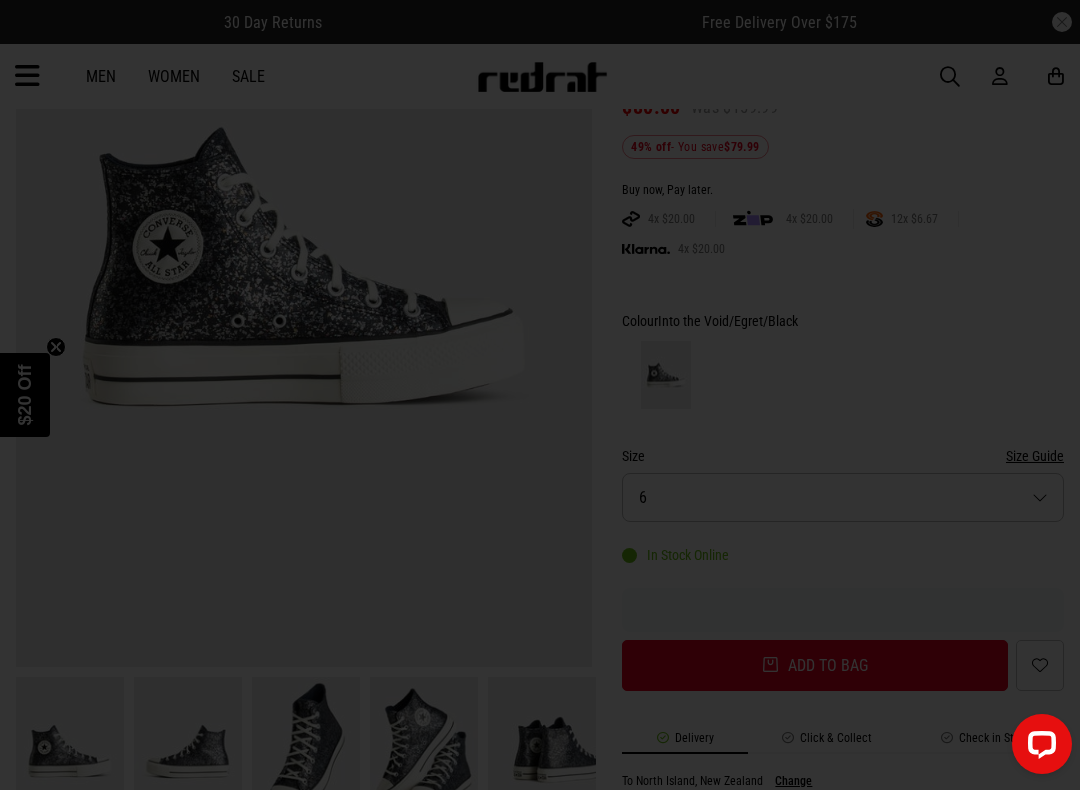 scroll, scrollTop: 0, scrollLeft: 0, axis: both 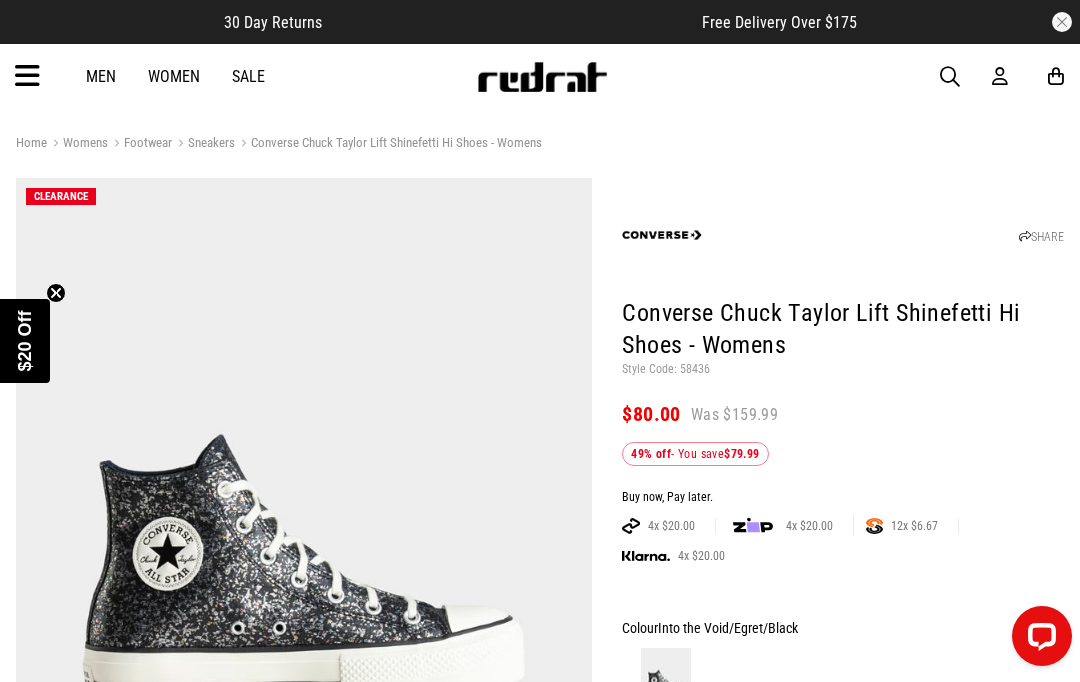 click on "Converse Chuck Taylor Lift Shinefetti Hi Shoes - Womens" at bounding box center (388, 144) 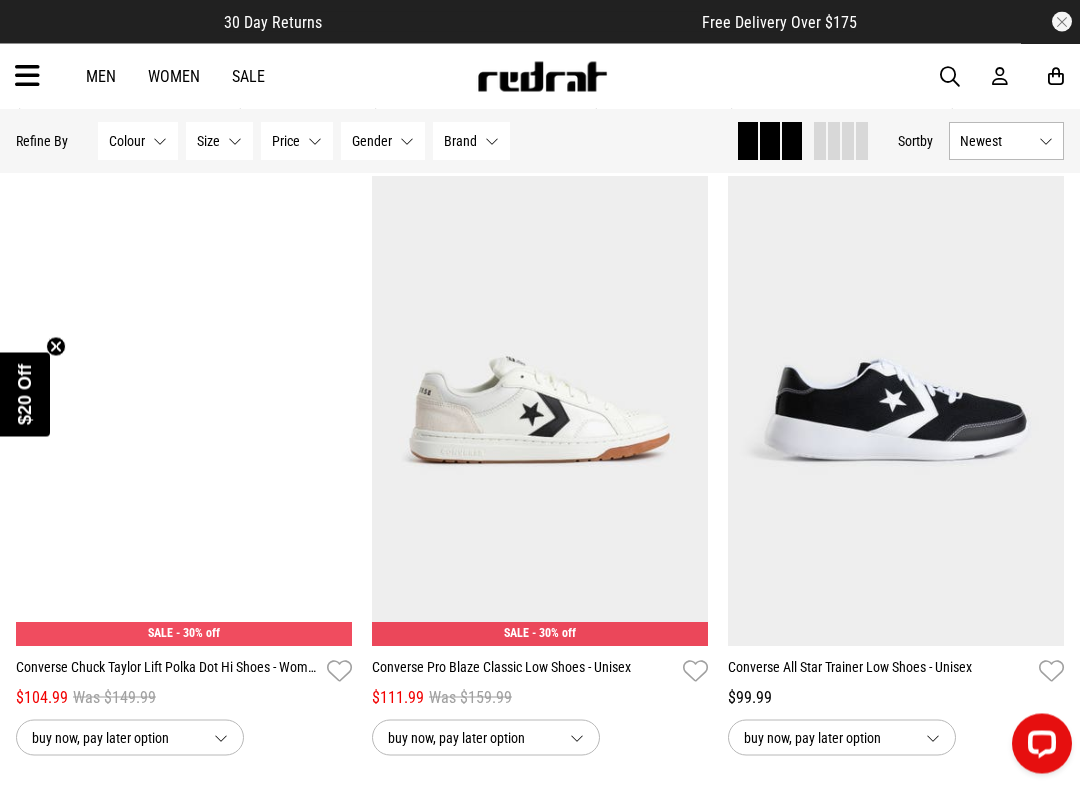 scroll, scrollTop: 3267, scrollLeft: 0, axis: vertical 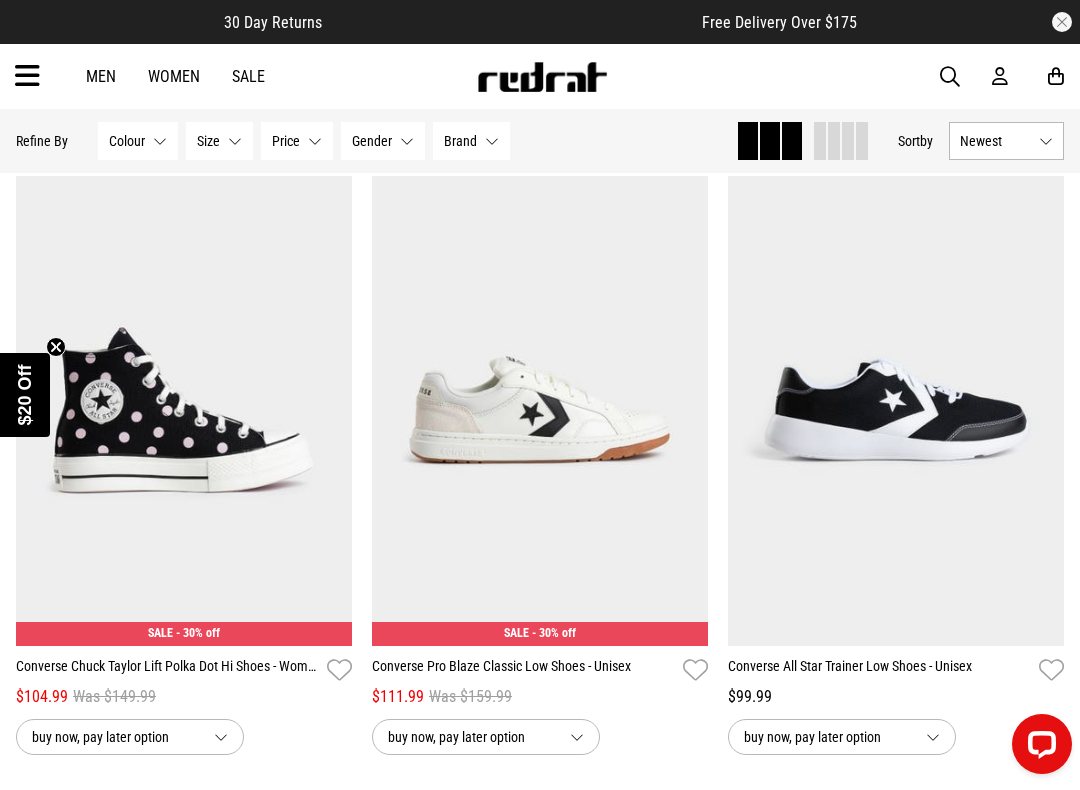 click on "Next" at bounding box center [329, 399] 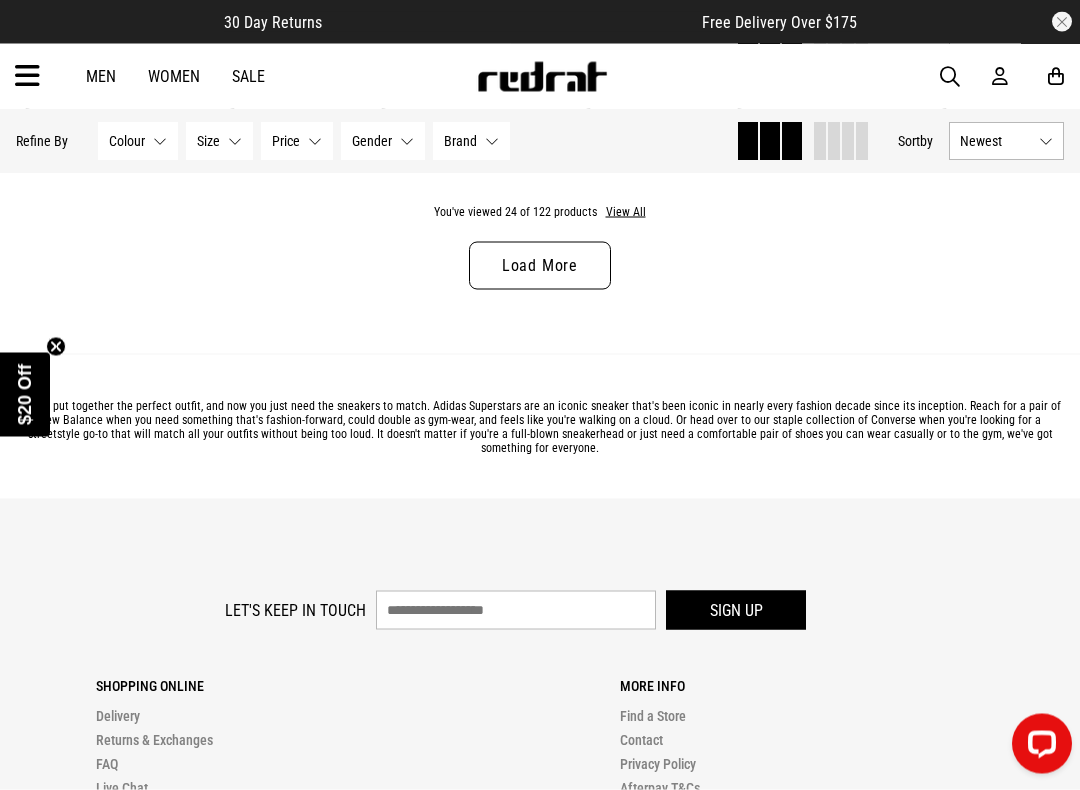 scroll, scrollTop: 5116, scrollLeft: 0, axis: vertical 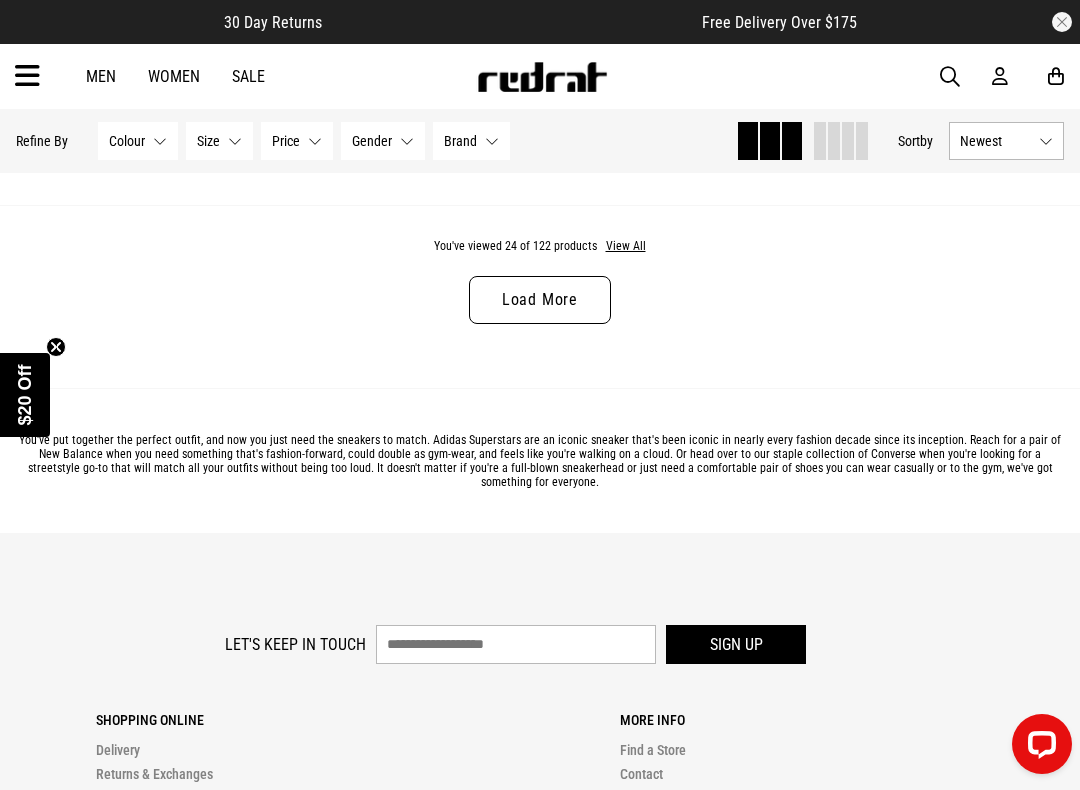 click on "Load More" at bounding box center (540, 300) 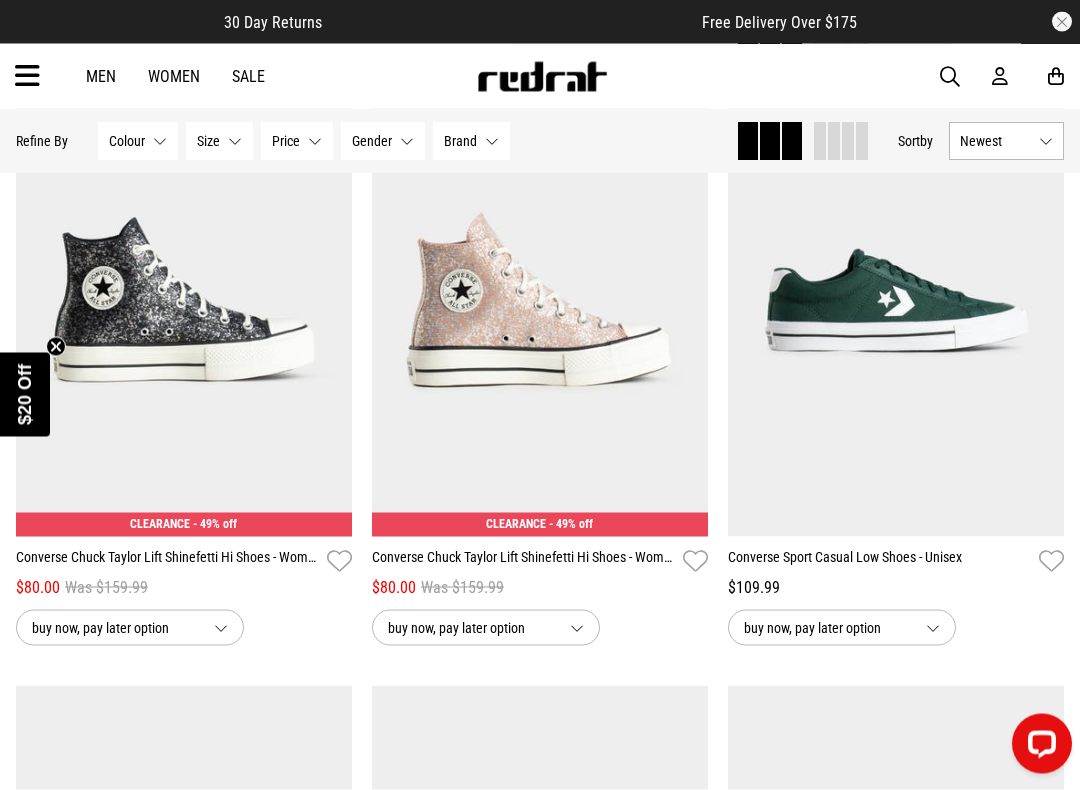 scroll, scrollTop: 8952, scrollLeft: 0, axis: vertical 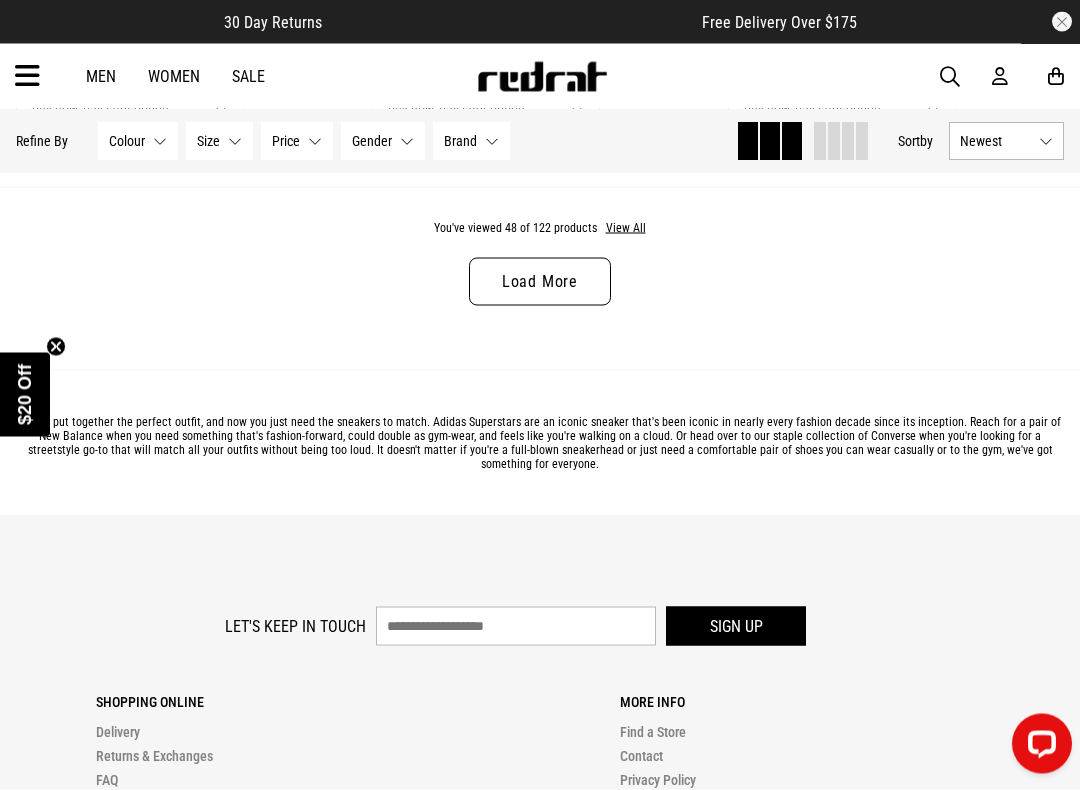 click on "Load More" at bounding box center [540, 282] 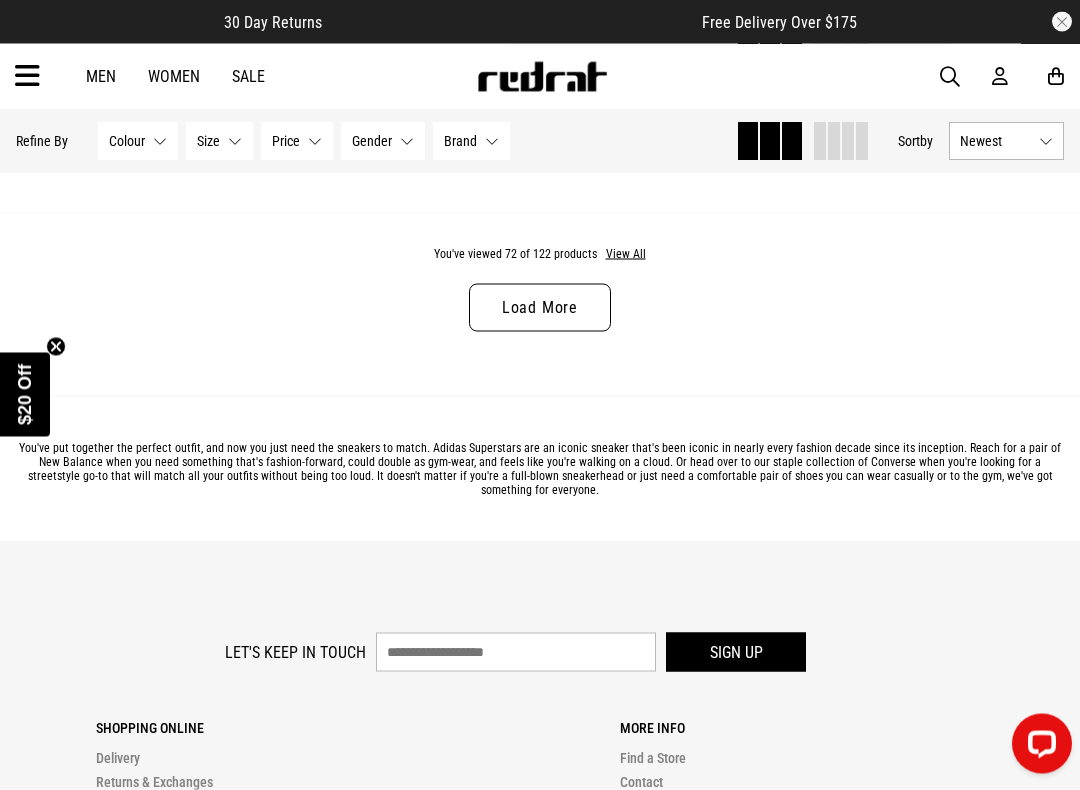 scroll, scrollTop: 15024, scrollLeft: 0, axis: vertical 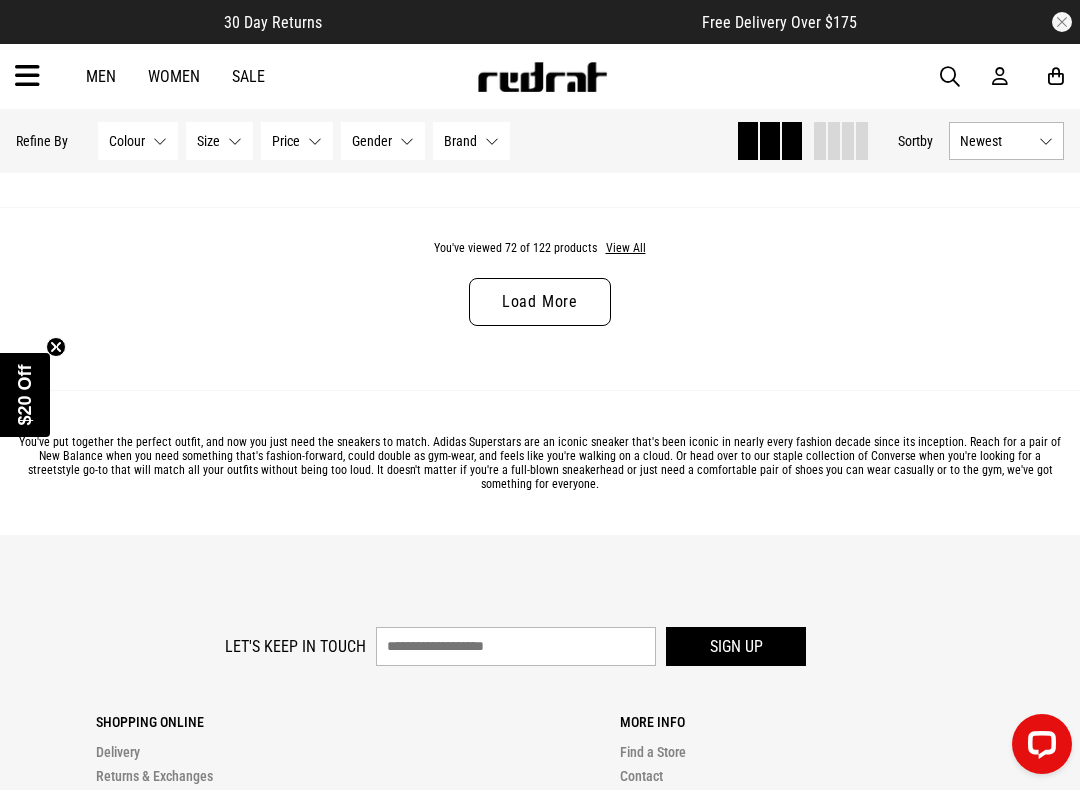 click on "Load More" at bounding box center (540, 302) 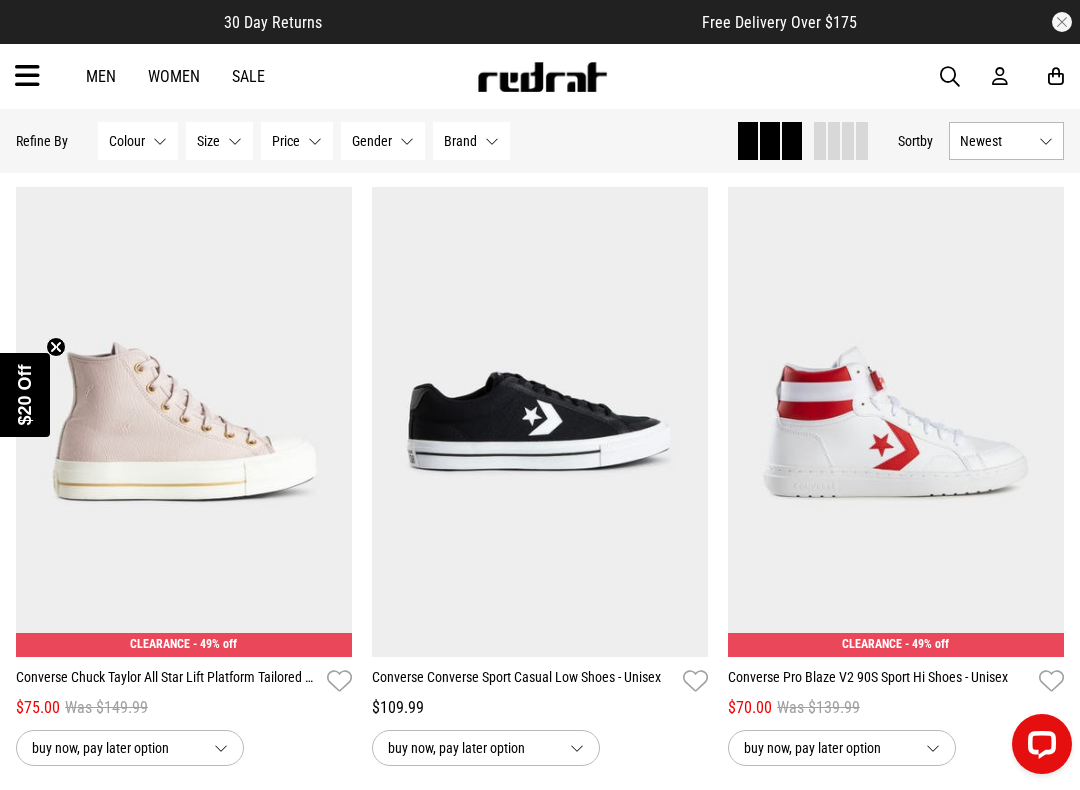 click on "$20 Off" at bounding box center (25, 394) 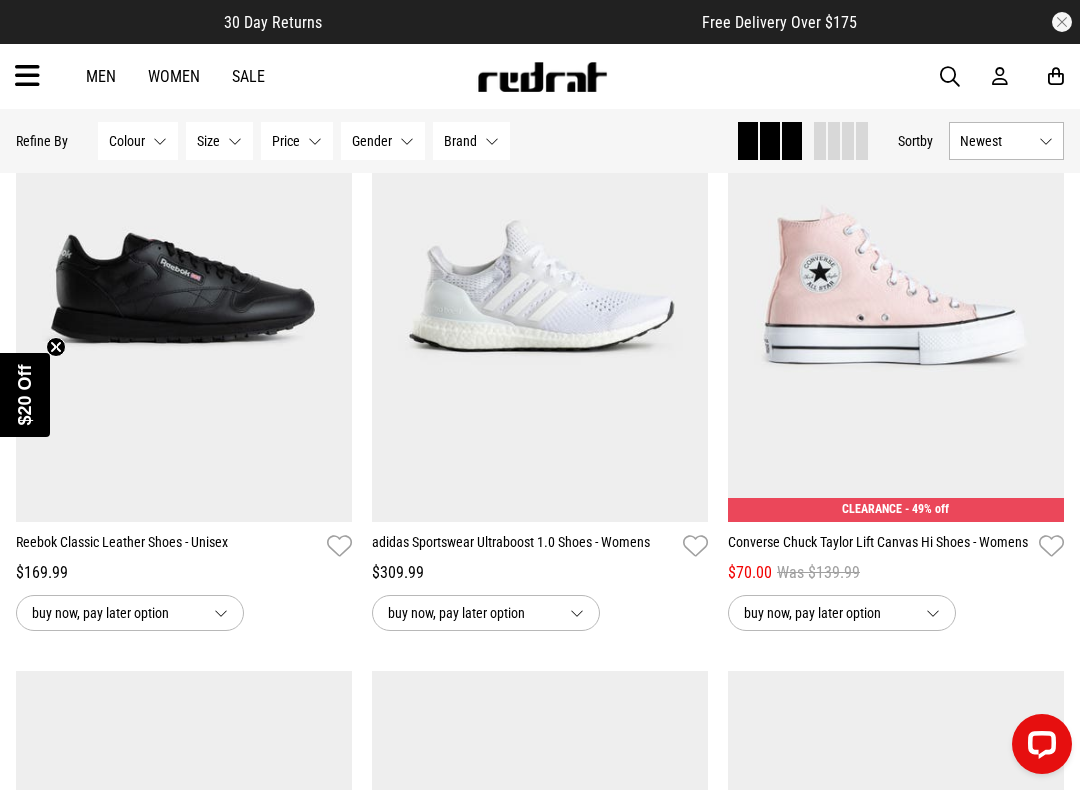 scroll, scrollTop: 18258, scrollLeft: 0, axis: vertical 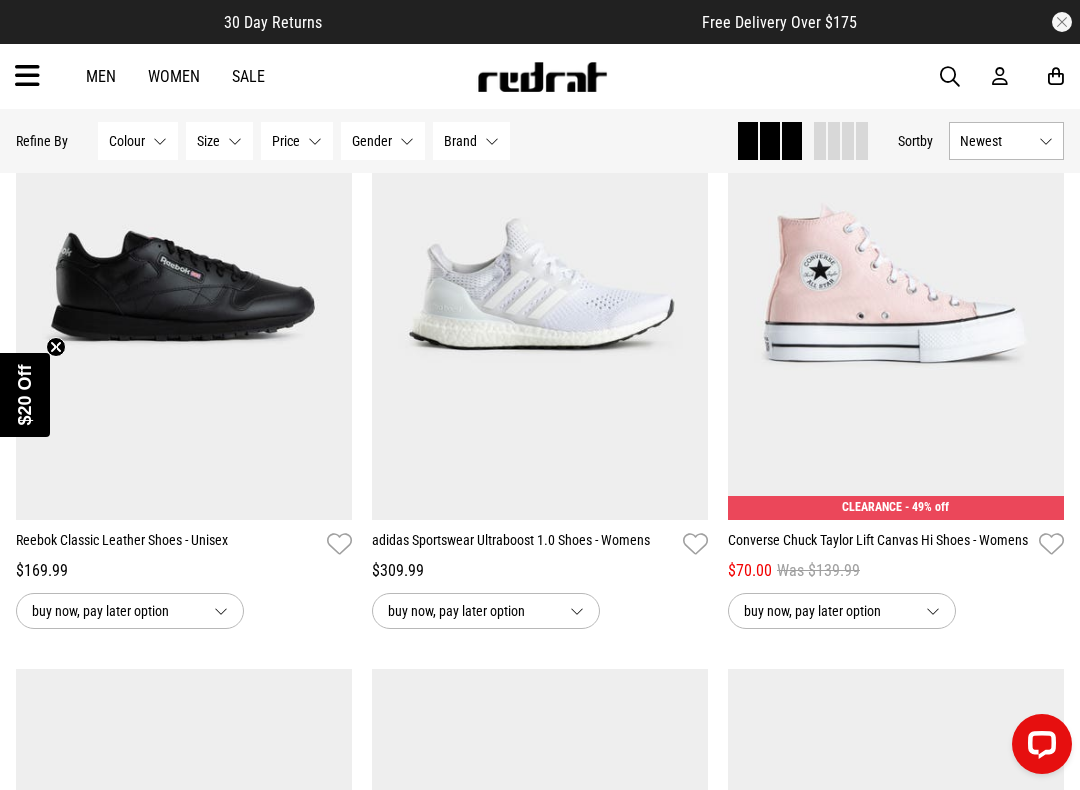 click on "Next" at bounding box center [1041, 273] 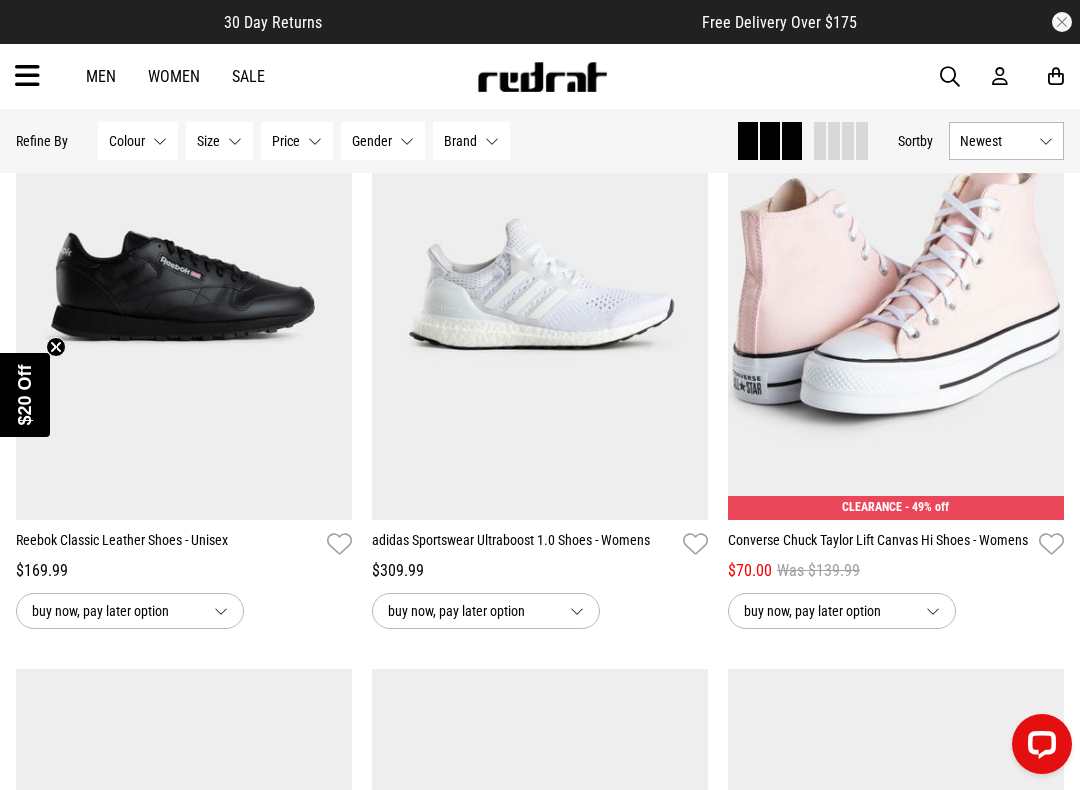 click on "Next" at bounding box center [1041, 273] 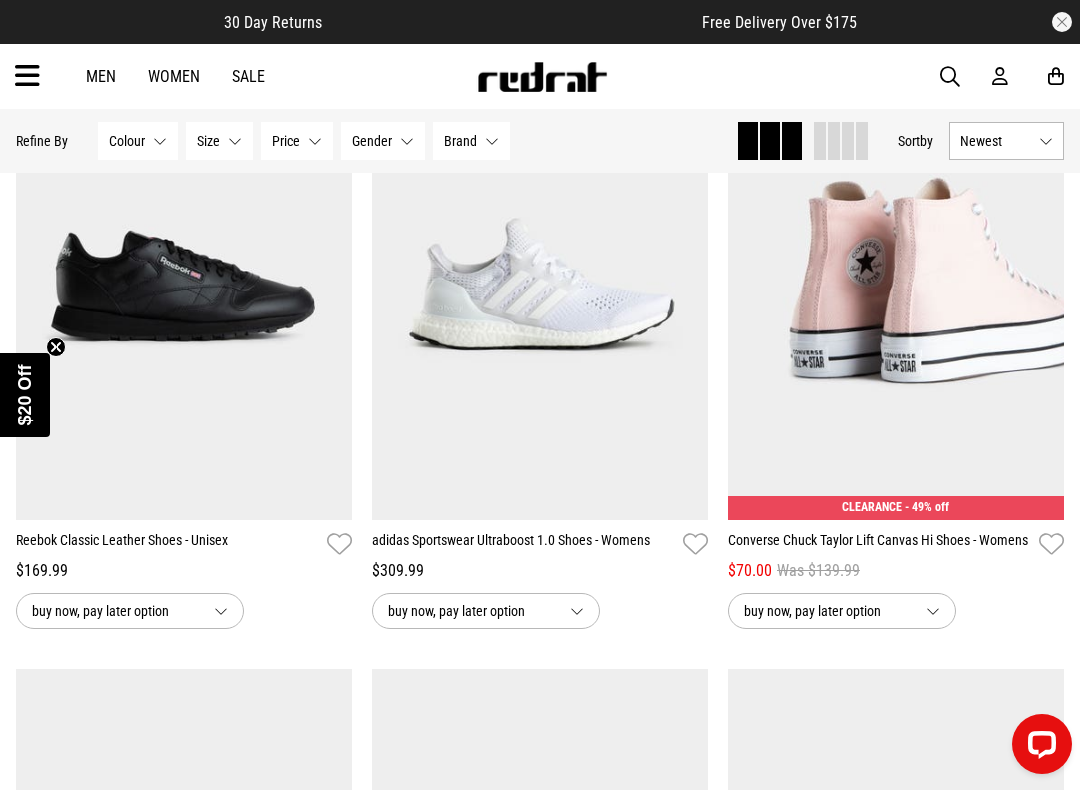 click on "Next" at bounding box center (1041, 273) 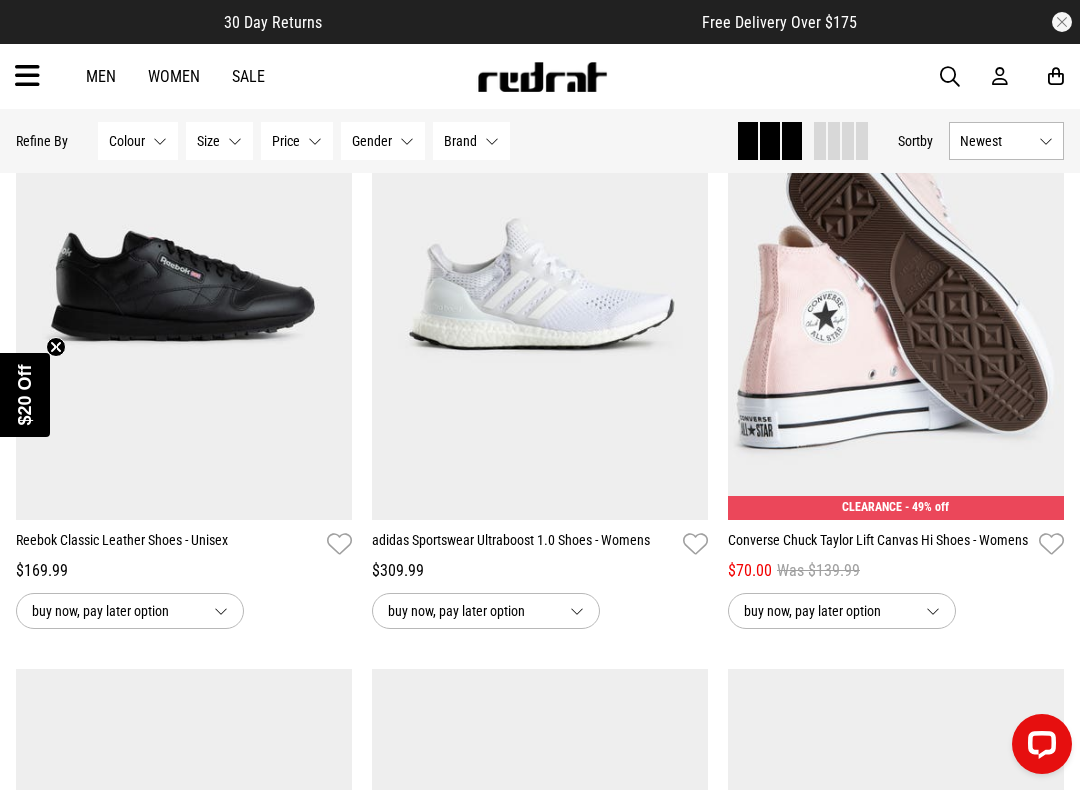 click at bounding box center [896, 285] 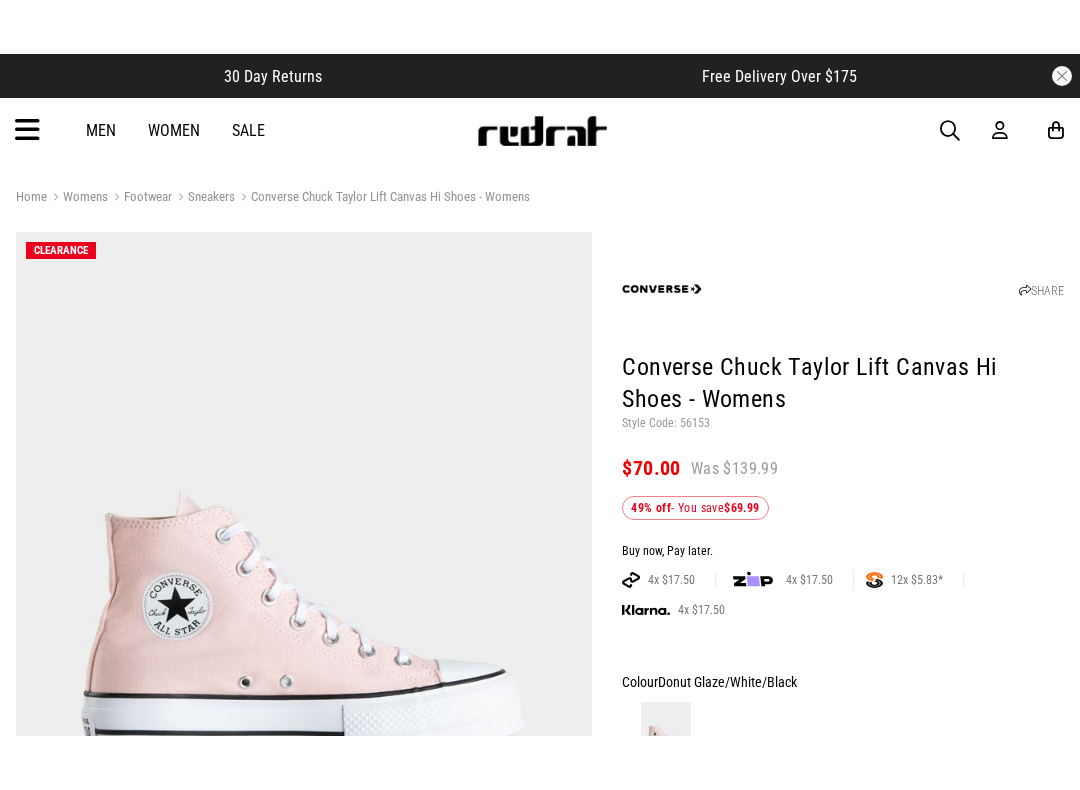 scroll, scrollTop: 317, scrollLeft: 0, axis: vertical 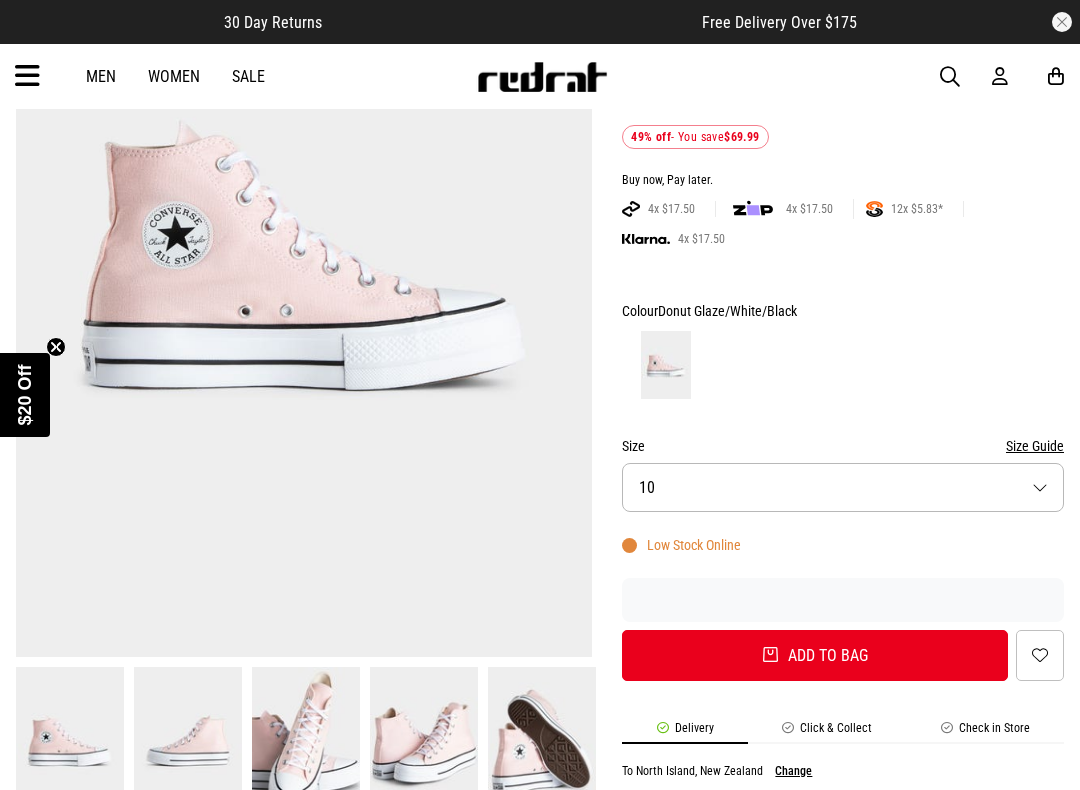 click on "Size 10" at bounding box center (843, 487) 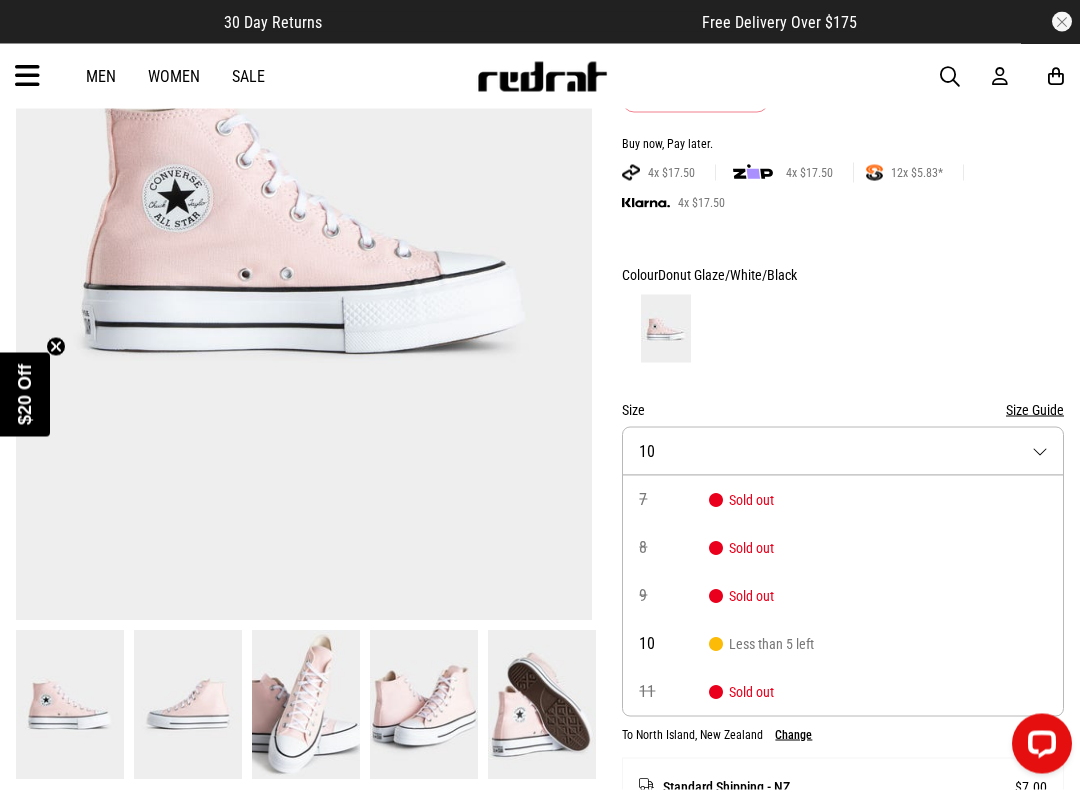 scroll, scrollTop: 357, scrollLeft: 0, axis: vertical 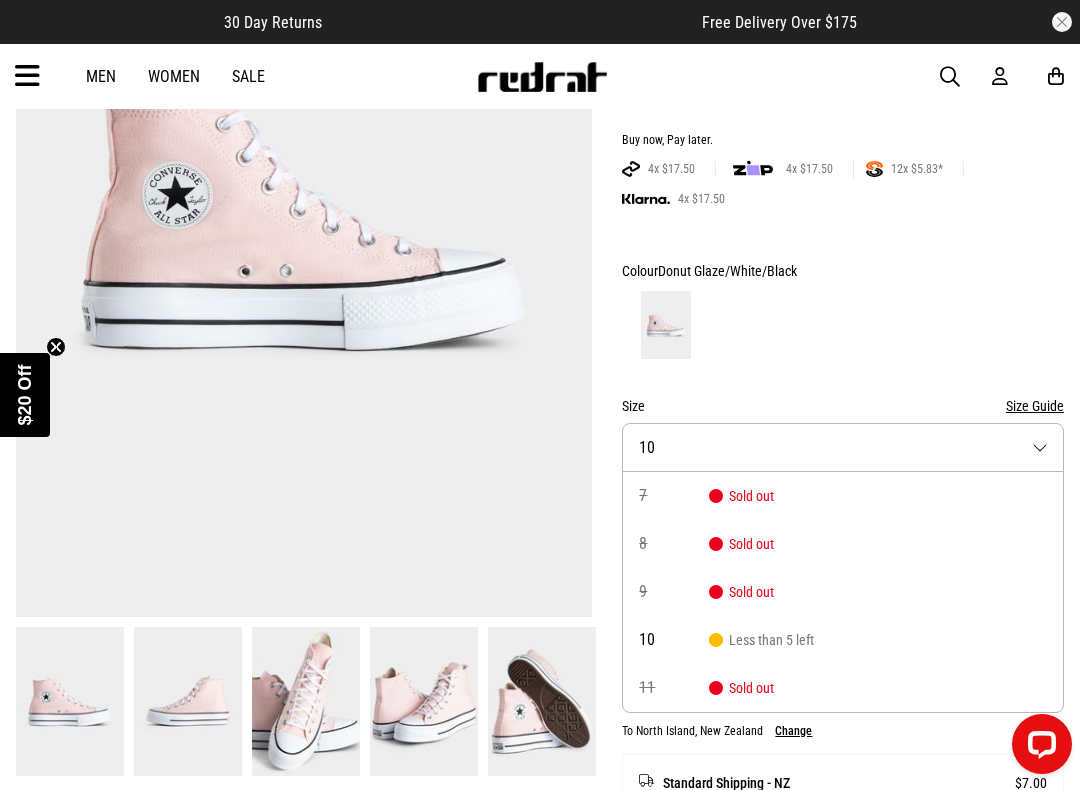click on "SHARE    Converse Chuck Taylor Lift Canvas Hi Shoes - Womens   Style Code: 56153   $70.00   Was $139.99   49% off   - You save  $69.99     Buy now, Pay later.     4x $17.50
4x $17.50   12x $5.83*     Based on total order value being over $80   4x $17.50      Colour  Donut Glaze/White/Black    Size   Size Guide   Size 10 7   Sold out 8   Sold out 9   Sold out 10   Less than 5 left 11   Sold out   Low Stock Online       Add to bag     Add to wishlist    Delivery     Click & Collect     Check in Store      To [REGION], [COUNTRY]    Change     Standard Shipping - NZ    $7.00   ETA: 2 - 3 Business days  Add an additional day for rural addresses.       Product Details   Product Details       Returns    30 day returns available. Click  here  for more info.        View the size table" at bounding box center (828, 429) 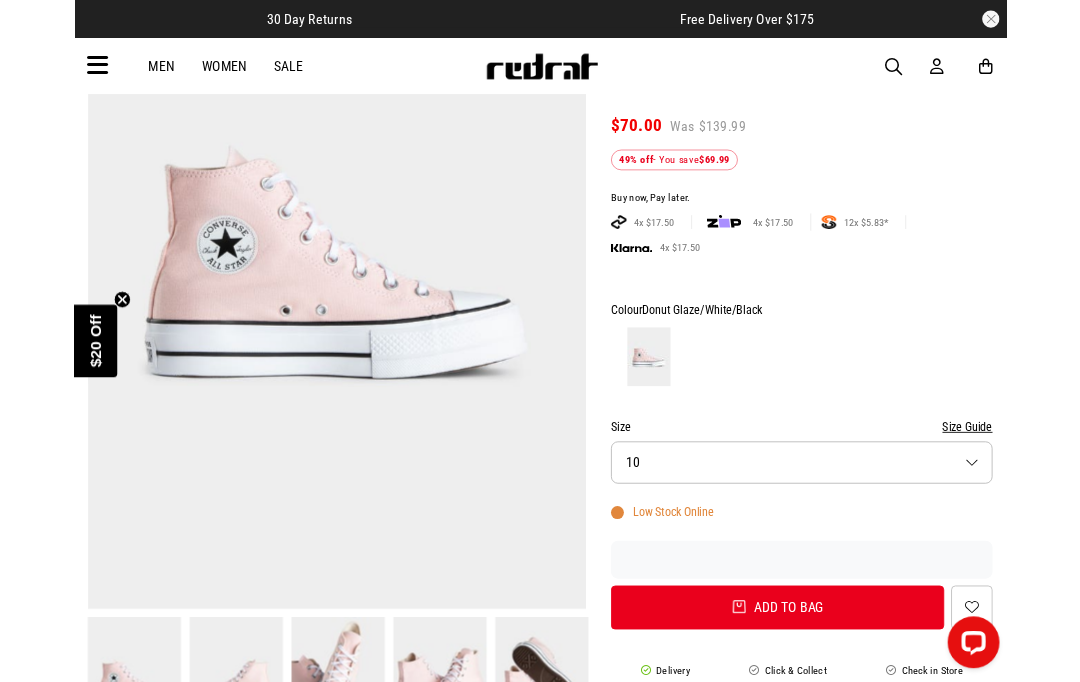 scroll, scrollTop: 0, scrollLeft: 0, axis: both 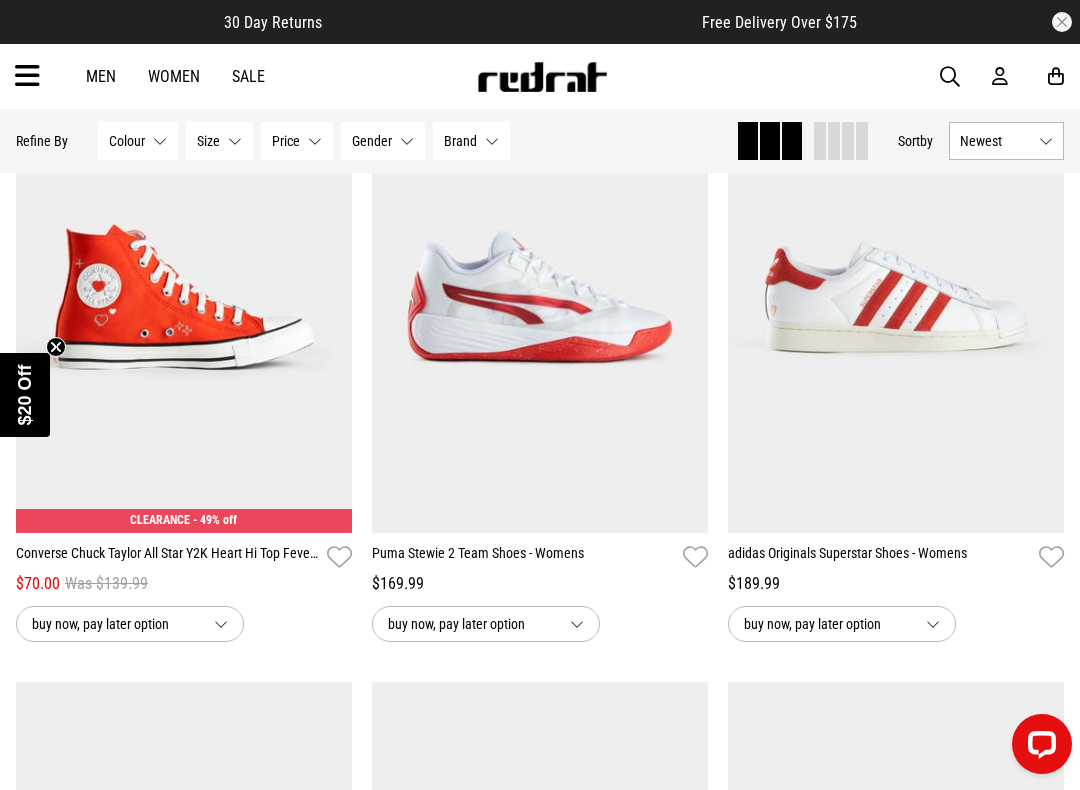 click on "Next" at bounding box center (329, 285) 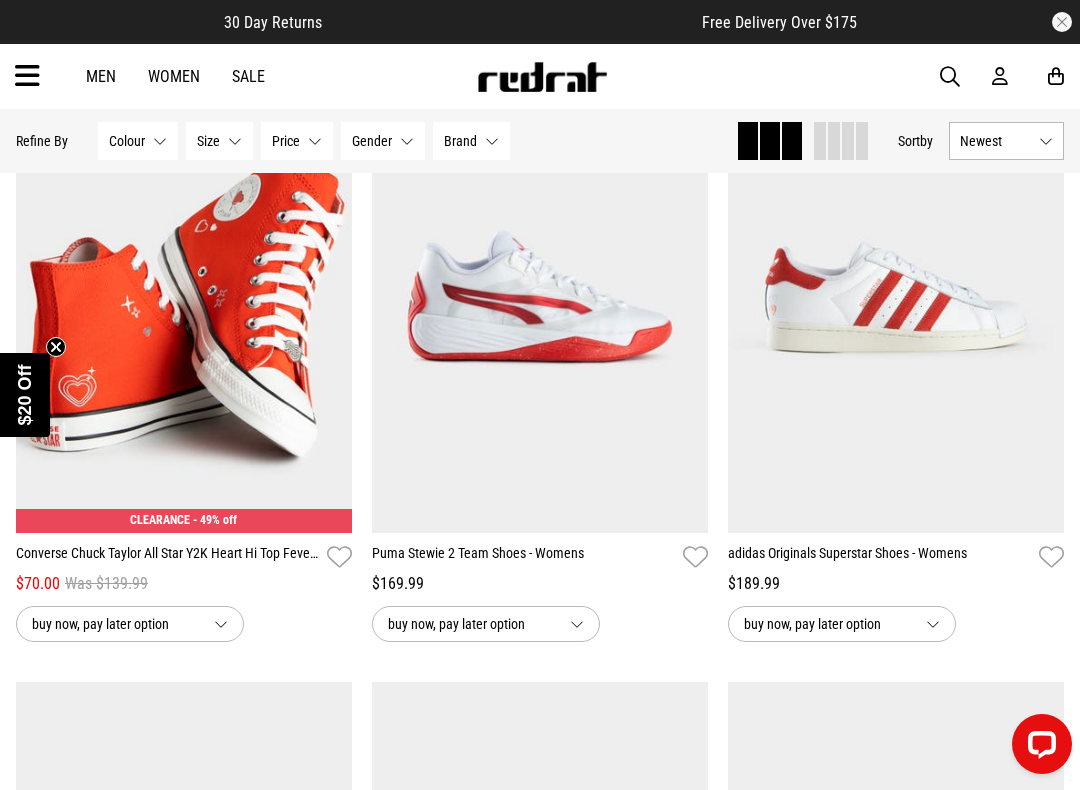click on "Next" at bounding box center [329, 285] 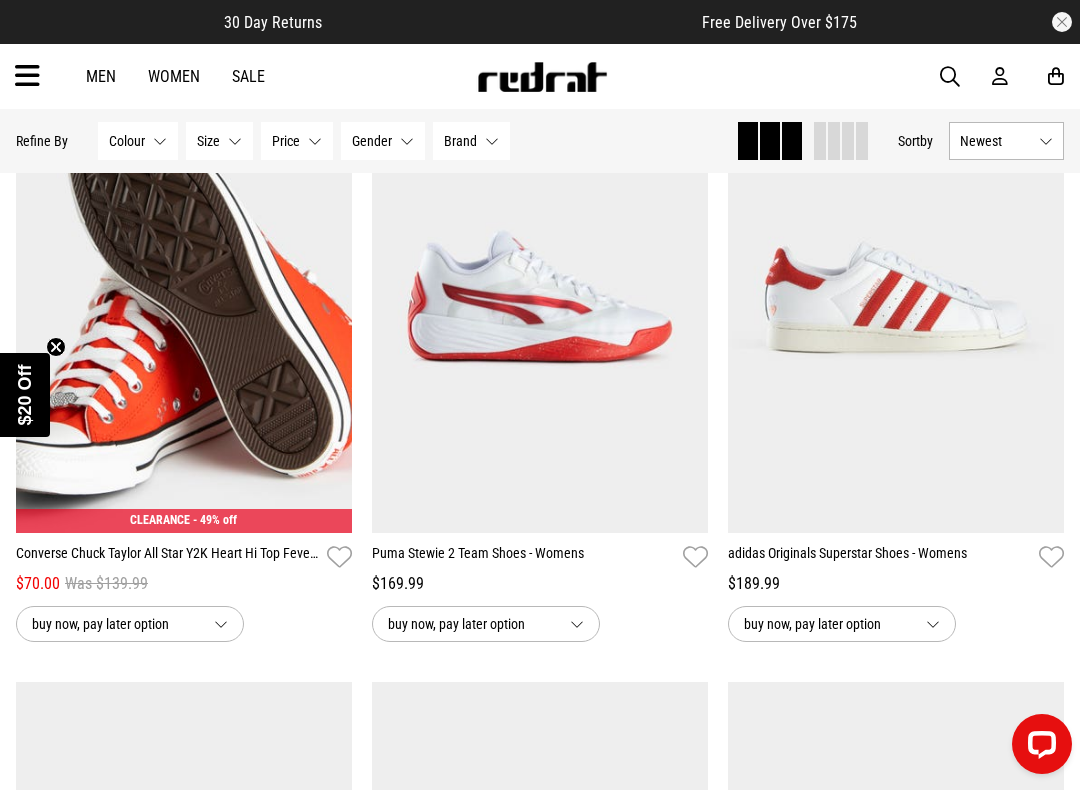 click on "Next" at bounding box center [329, 285] 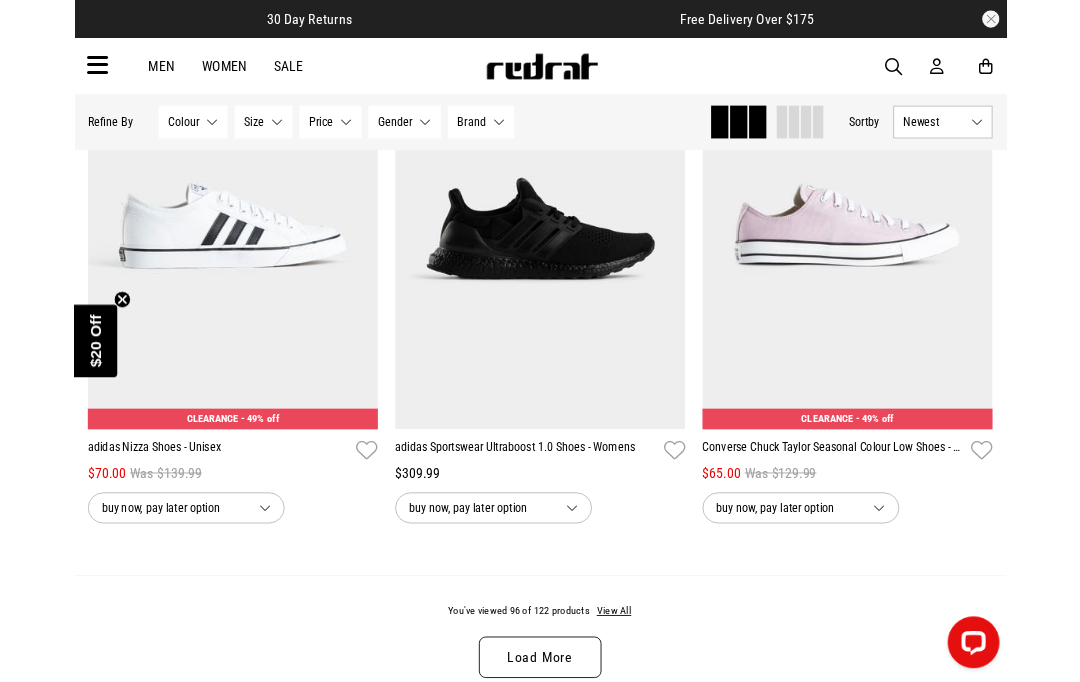 scroll, scrollTop: 4764, scrollLeft: 0, axis: vertical 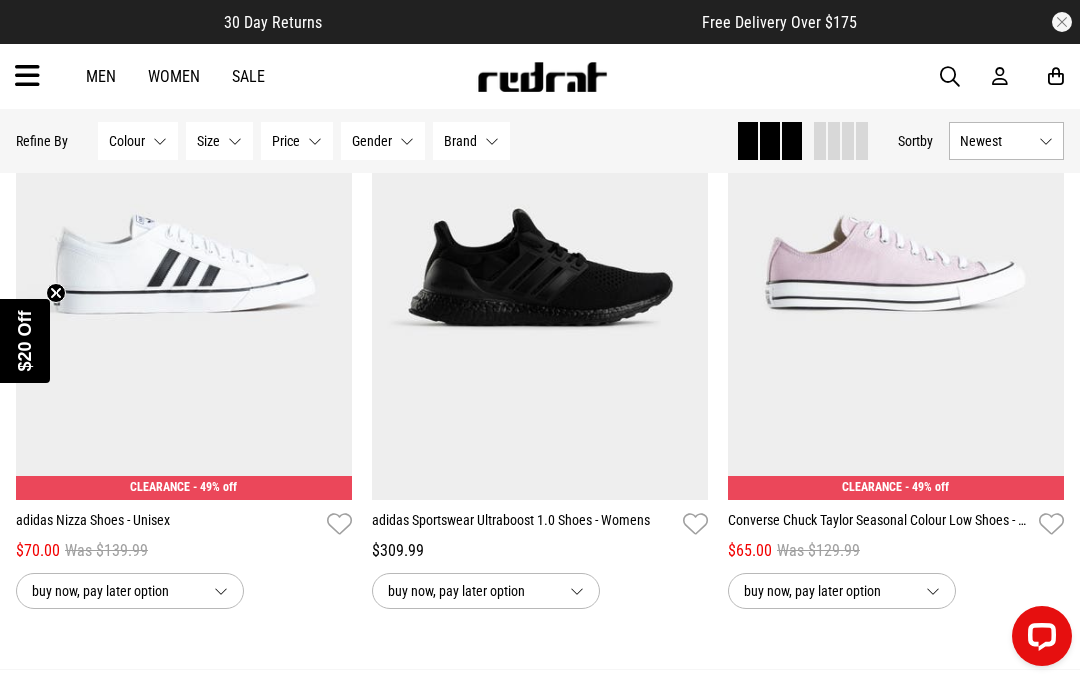 click on "Next" at bounding box center (1041, 253) 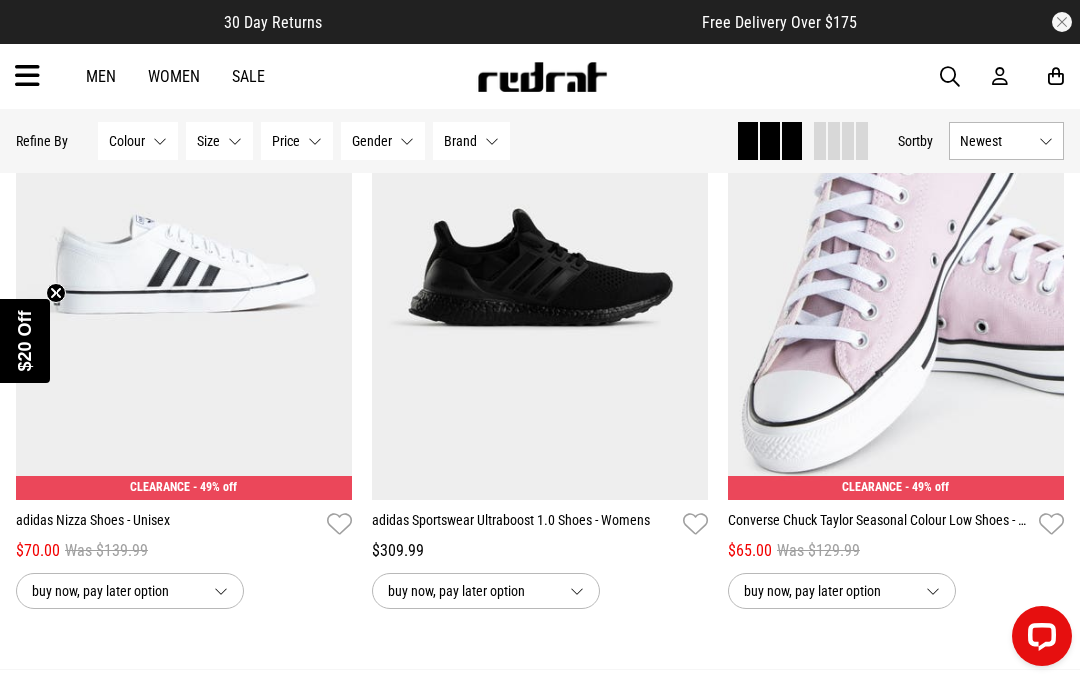 click on "Next" at bounding box center (1041, 253) 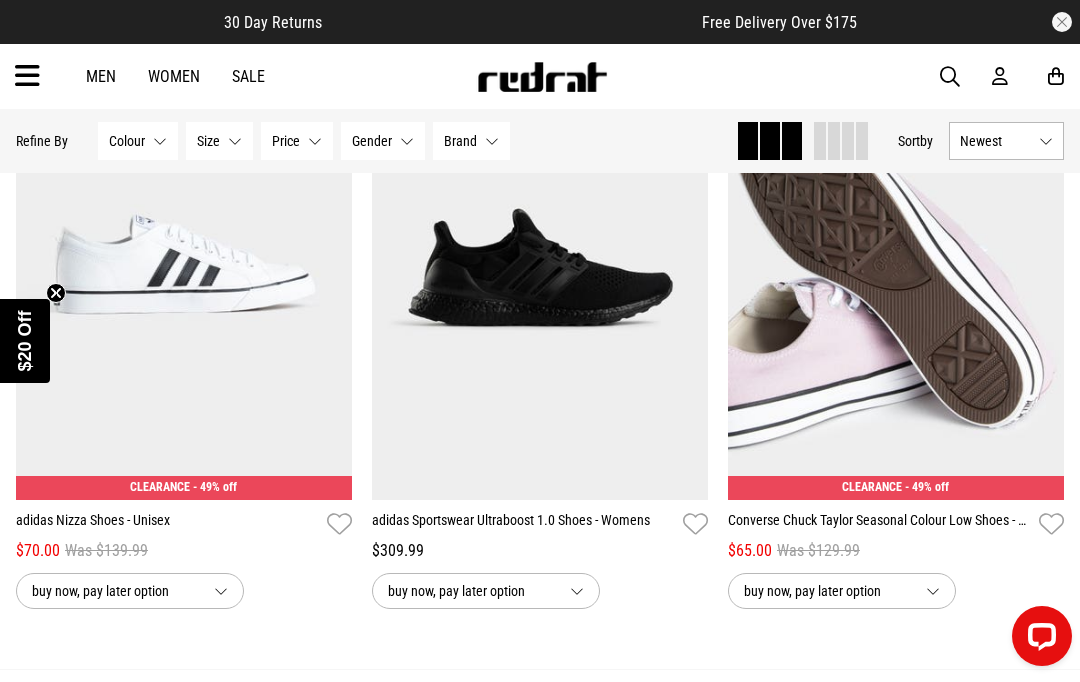 click on "Next" at bounding box center [1041, 253] 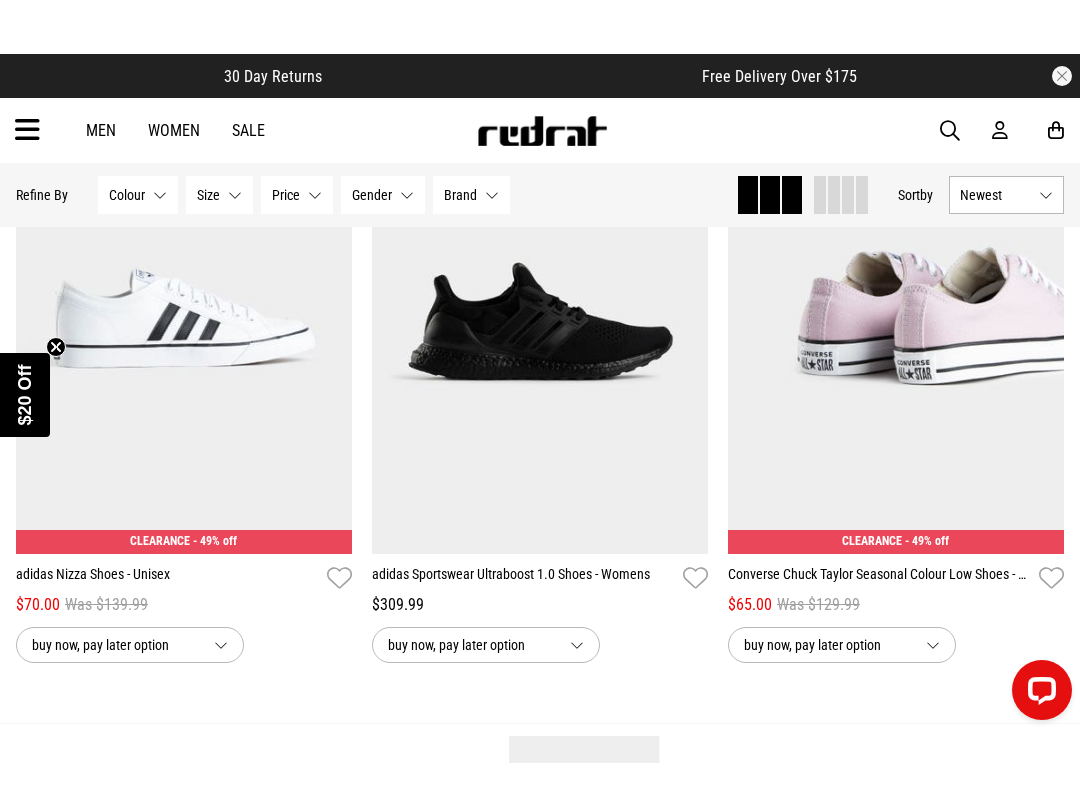 scroll, scrollTop: 4859, scrollLeft: 0, axis: vertical 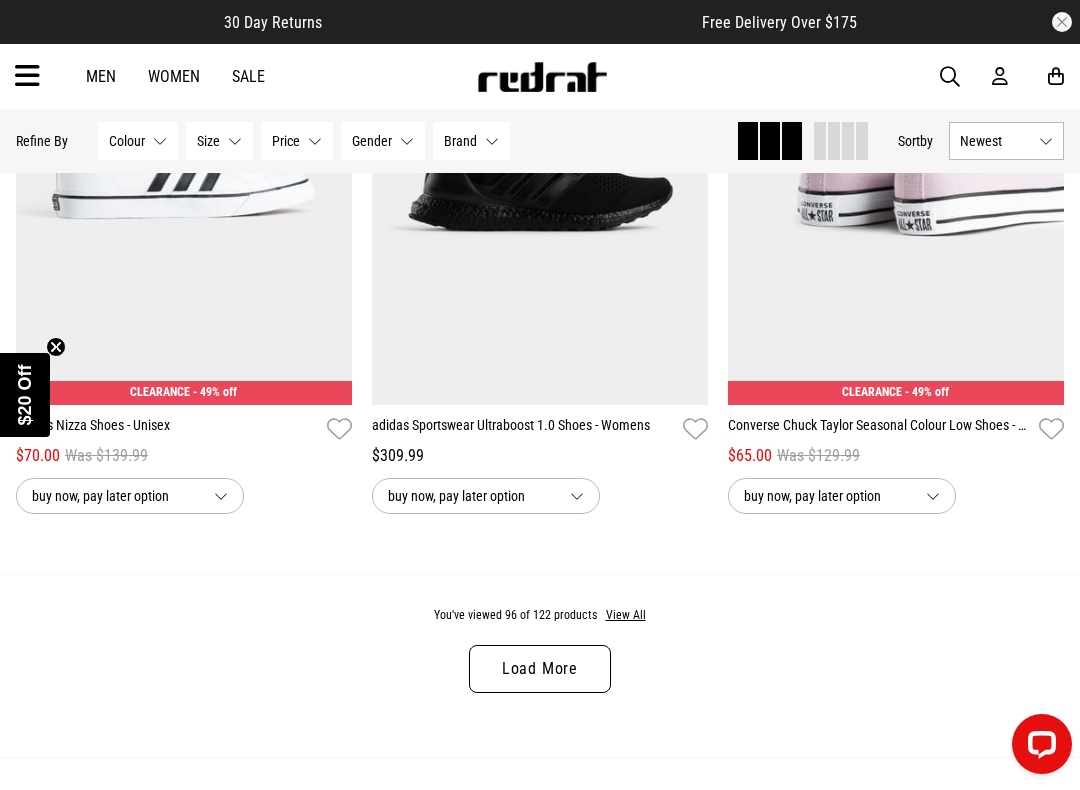 click on "Load More" at bounding box center [540, 669] 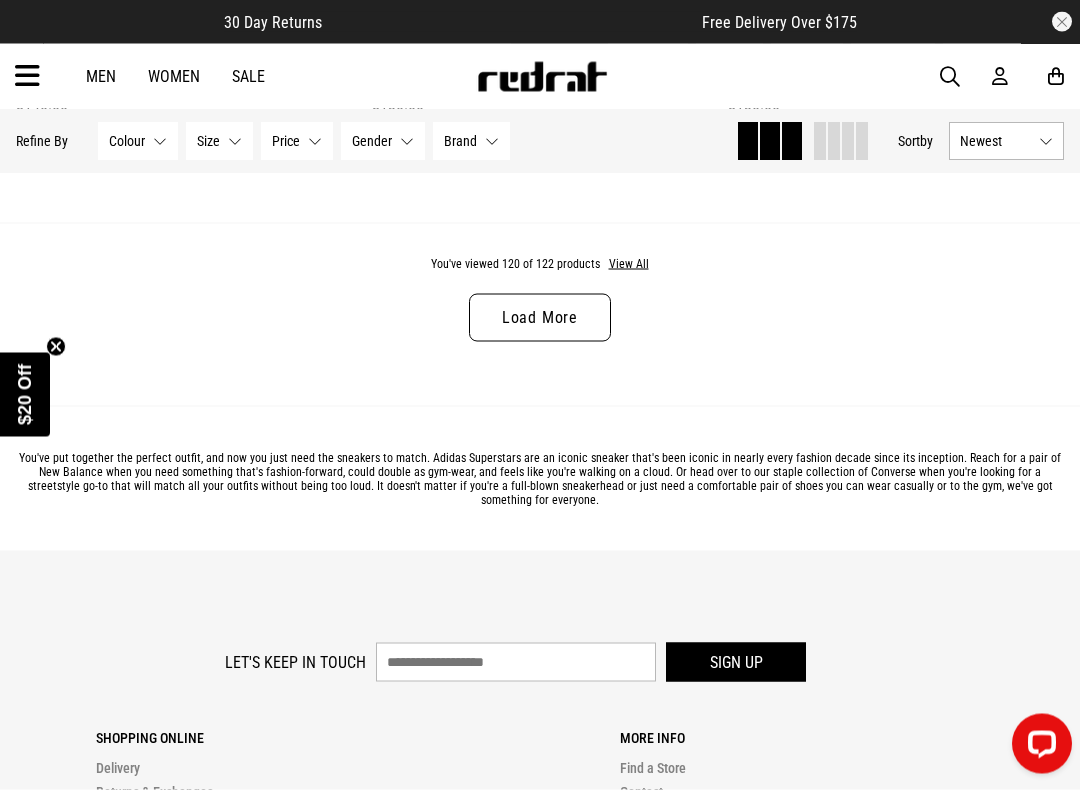 scroll, scrollTop: 10183, scrollLeft: 0, axis: vertical 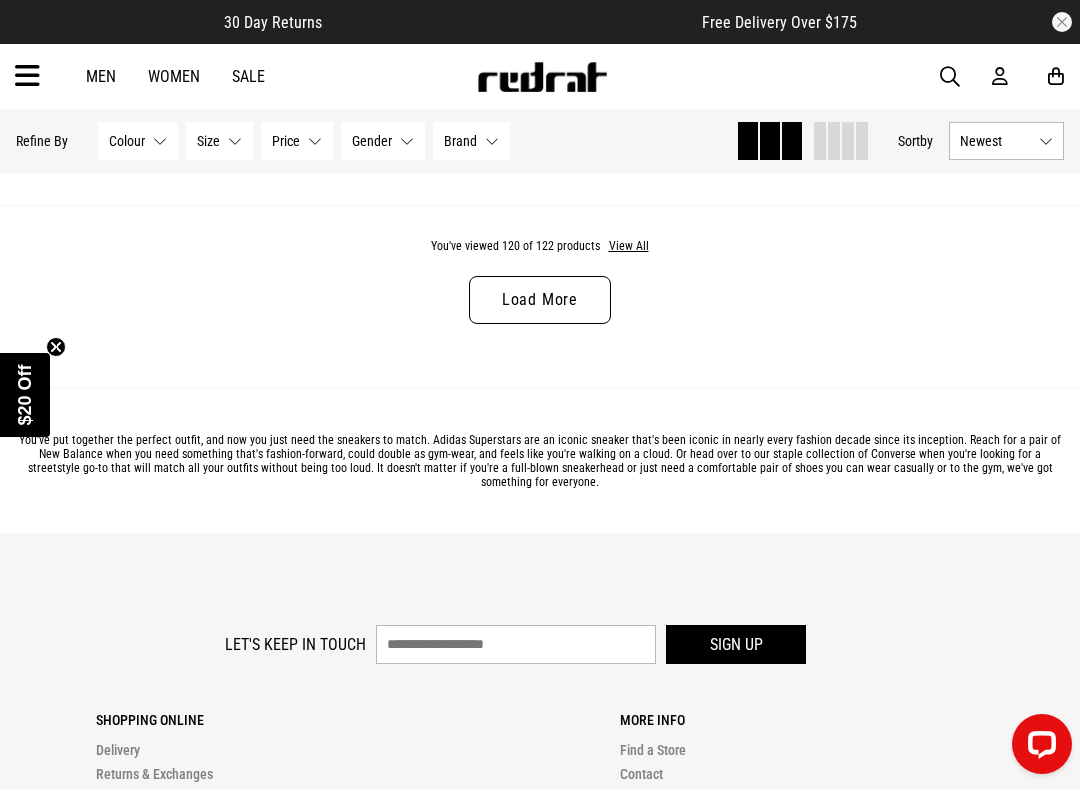 click on "Load More" at bounding box center [540, 300] 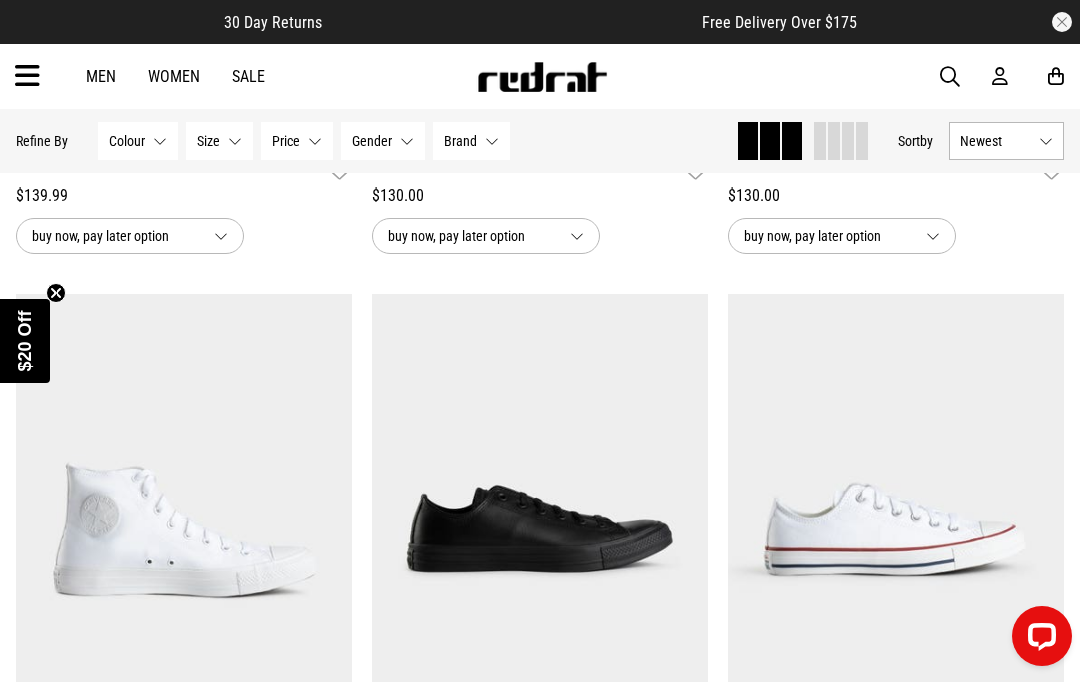 scroll, scrollTop: 8827, scrollLeft: 0, axis: vertical 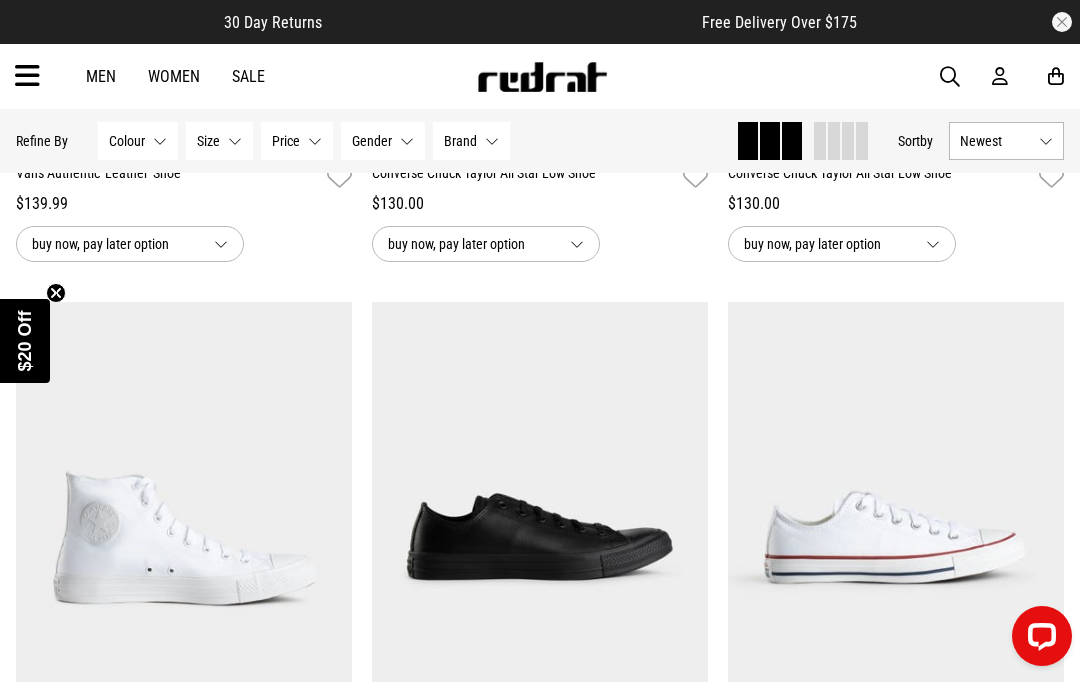 click at bounding box center [950, 77] 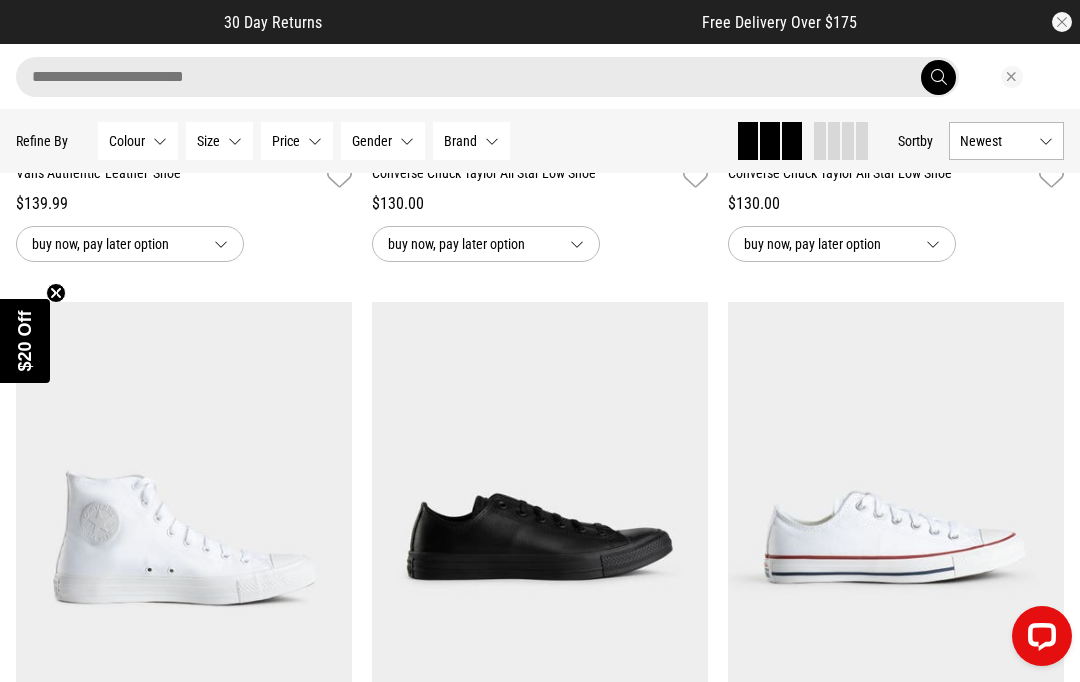 click at bounding box center [487, 77] 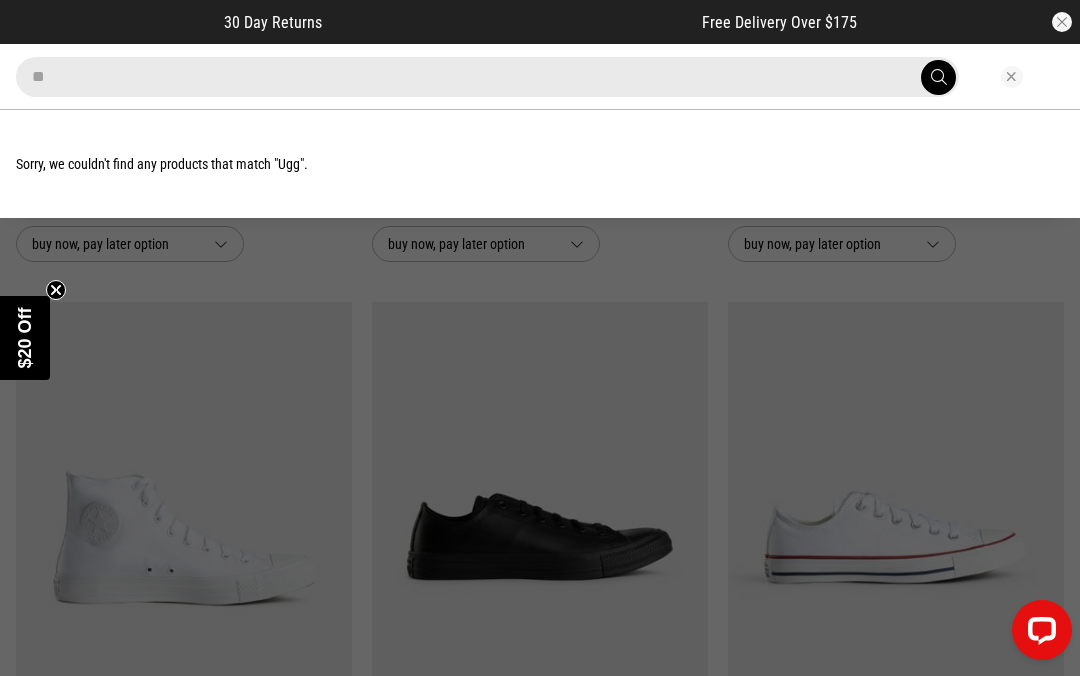 type on "*" 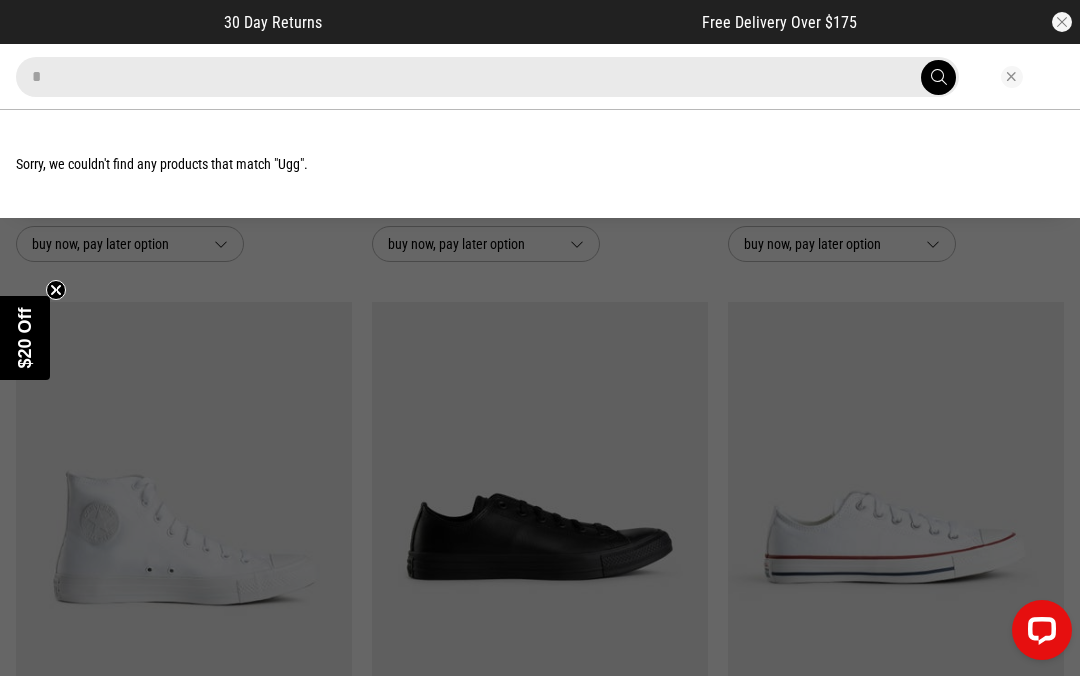 type 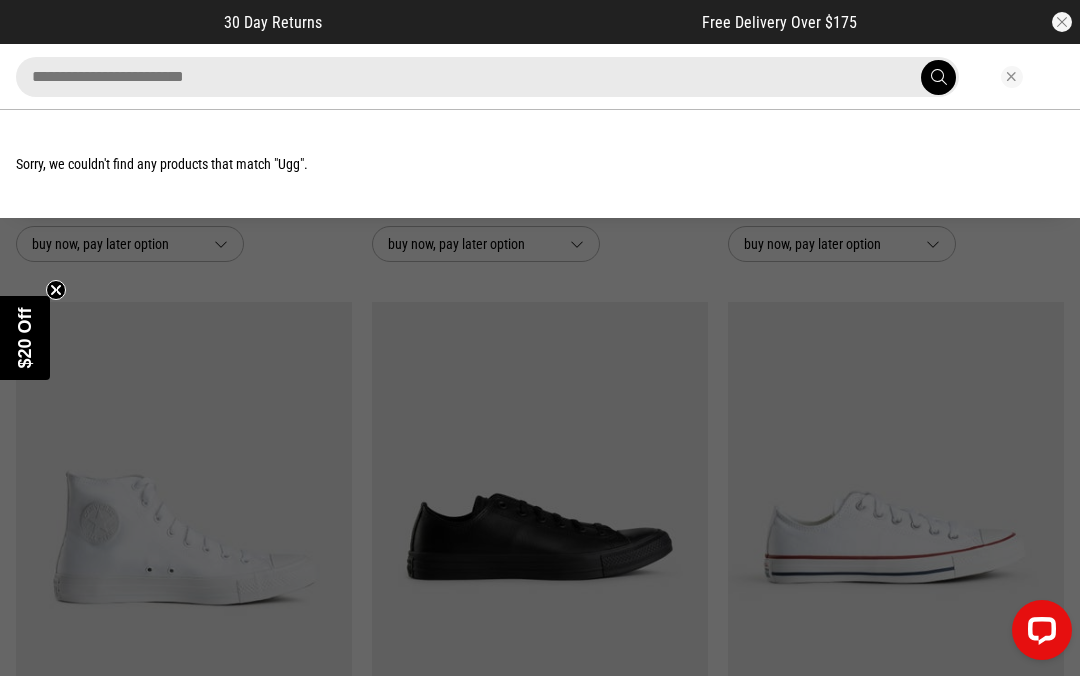 click at bounding box center [1012, 77] 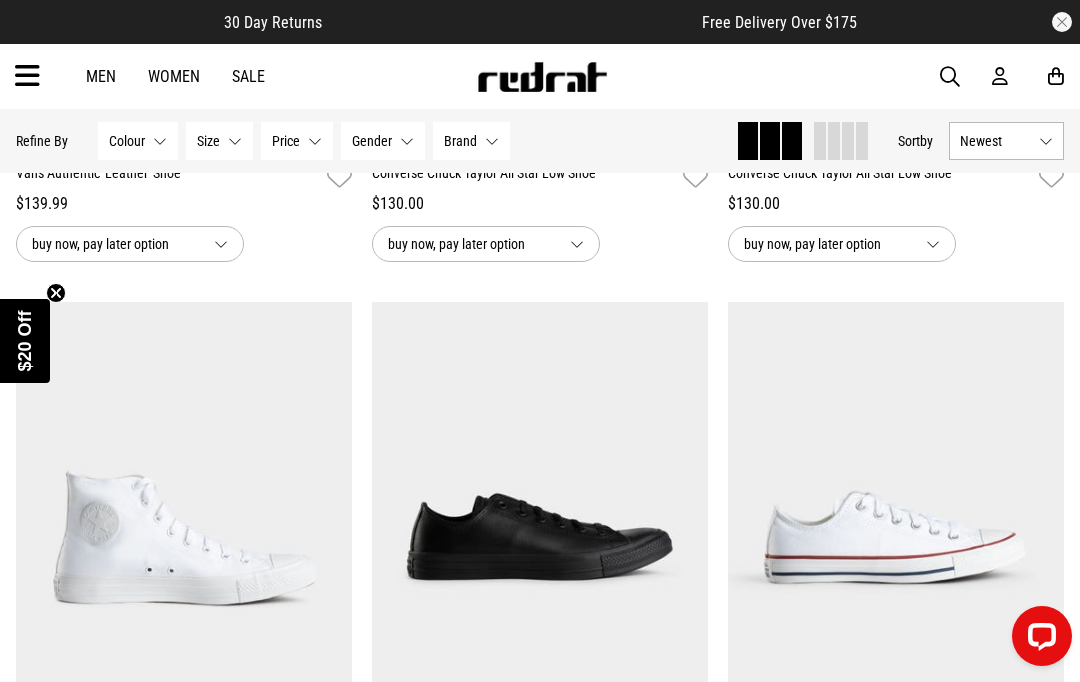 click on "Gender  None selected" at bounding box center [383, 141] 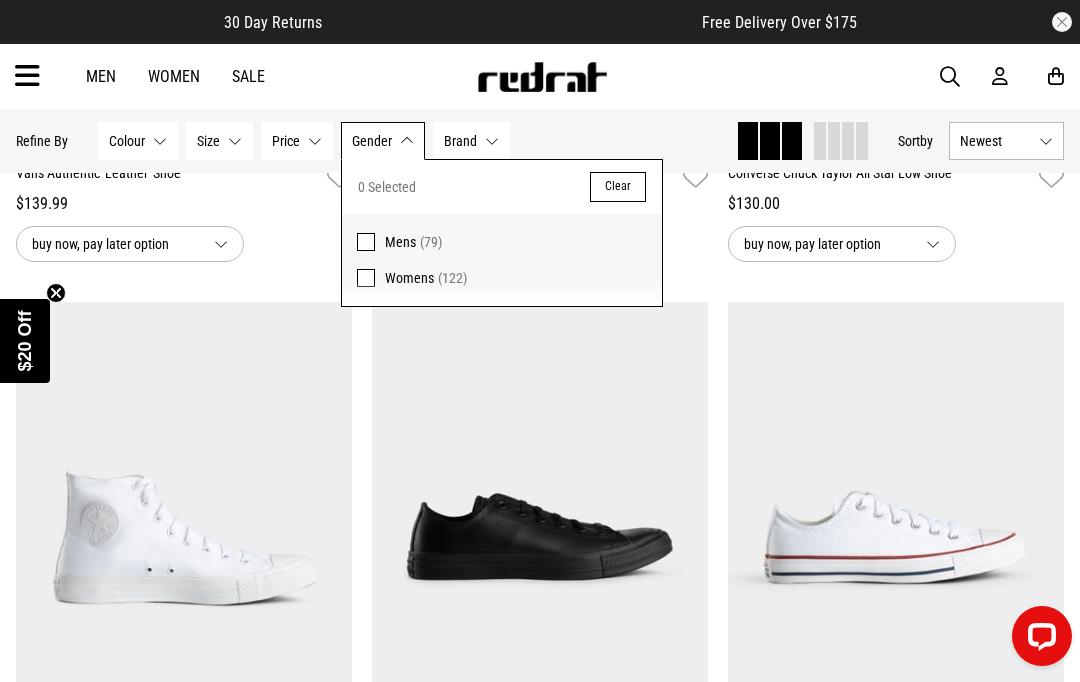 click at bounding box center [366, 278] 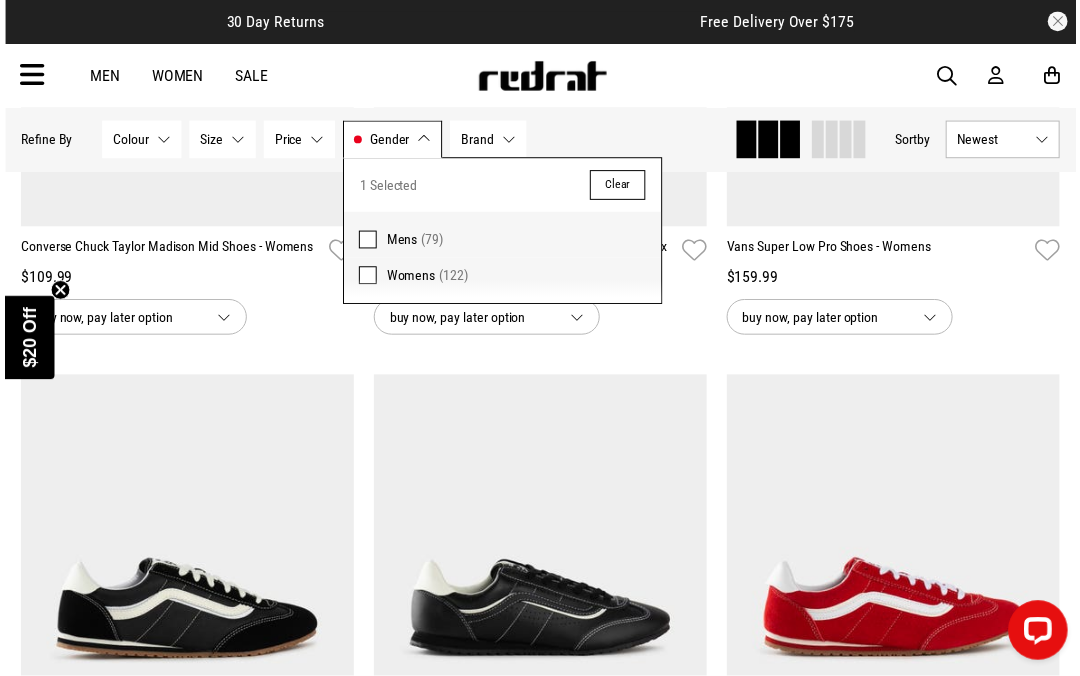 scroll, scrollTop: 589, scrollLeft: 0, axis: vertical 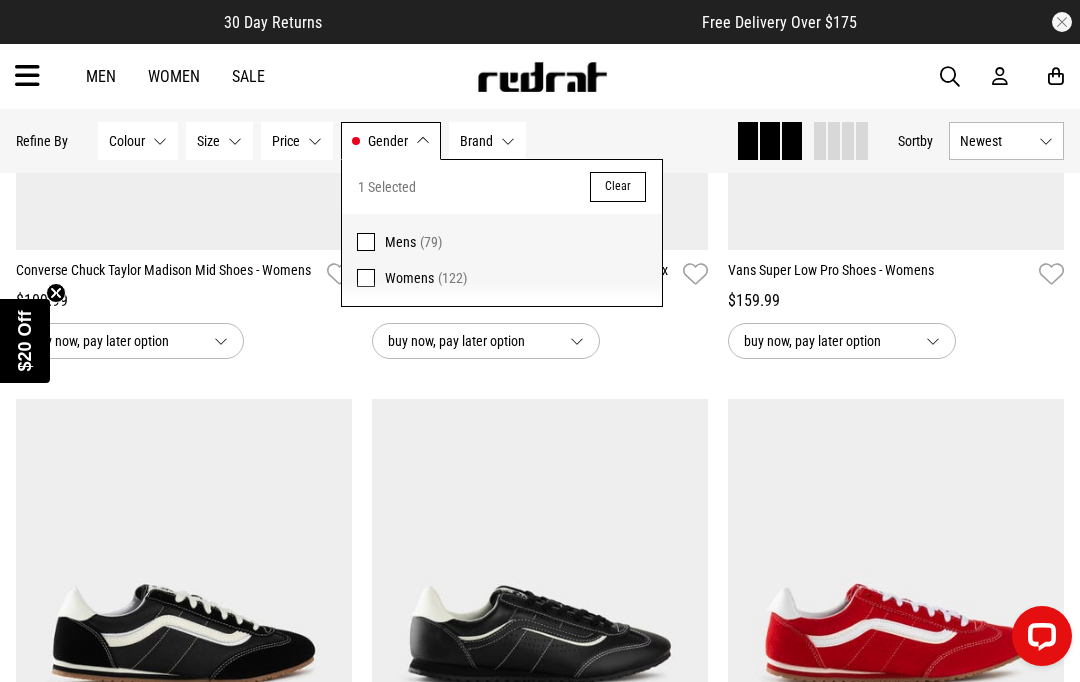 click at bounding box center [950, 77] 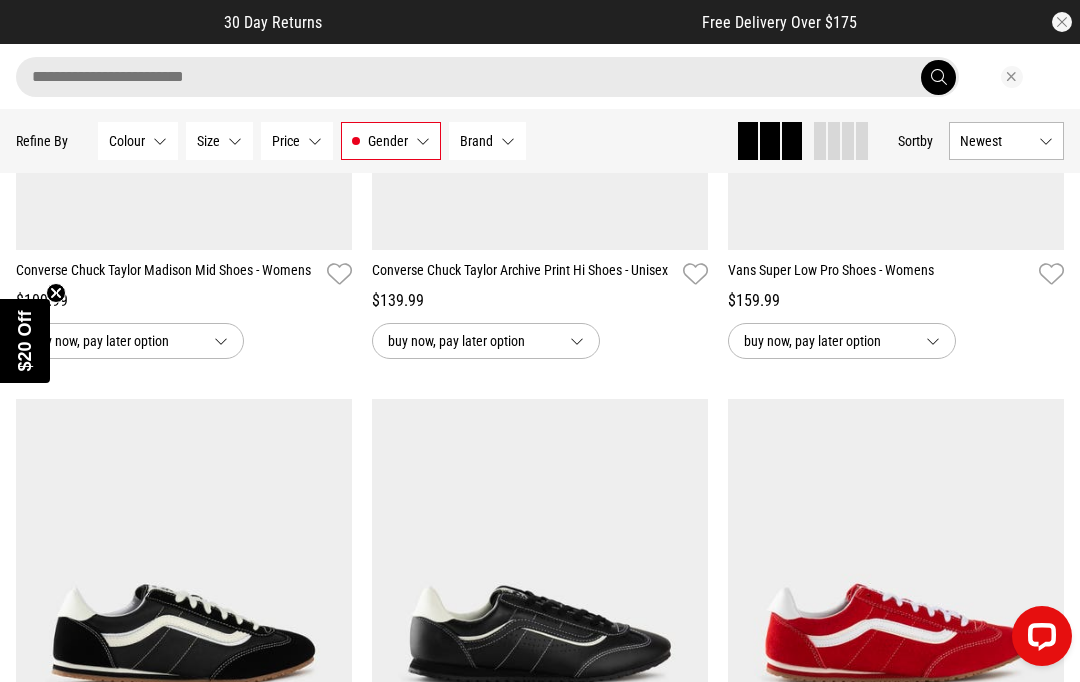 click at bounding box center (487, 77) 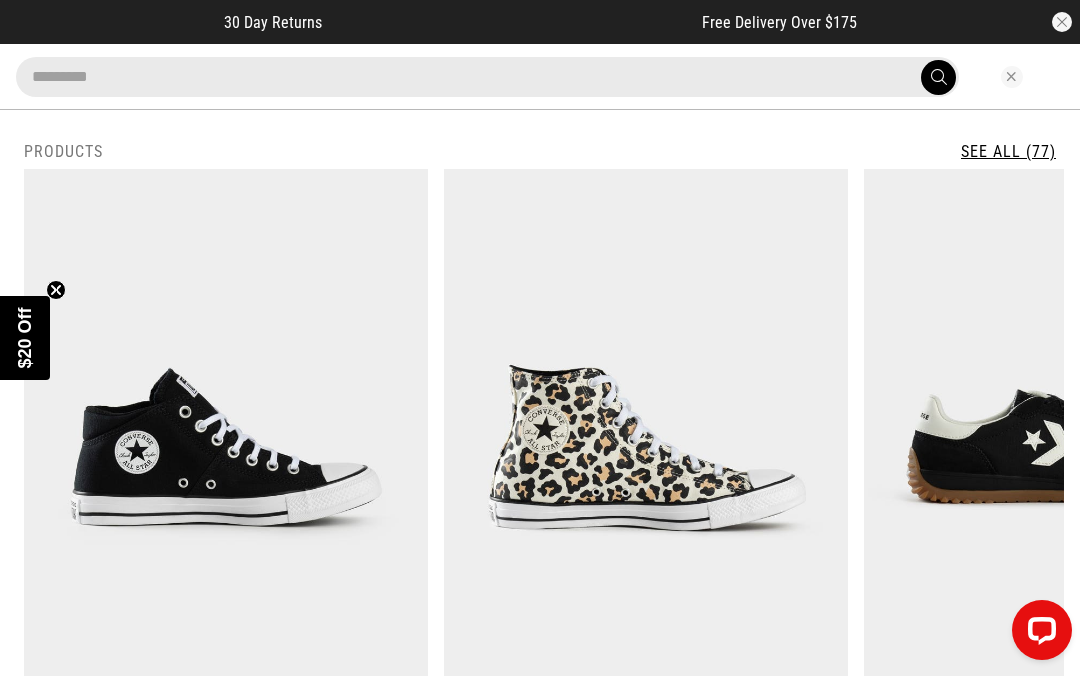 type on "********" 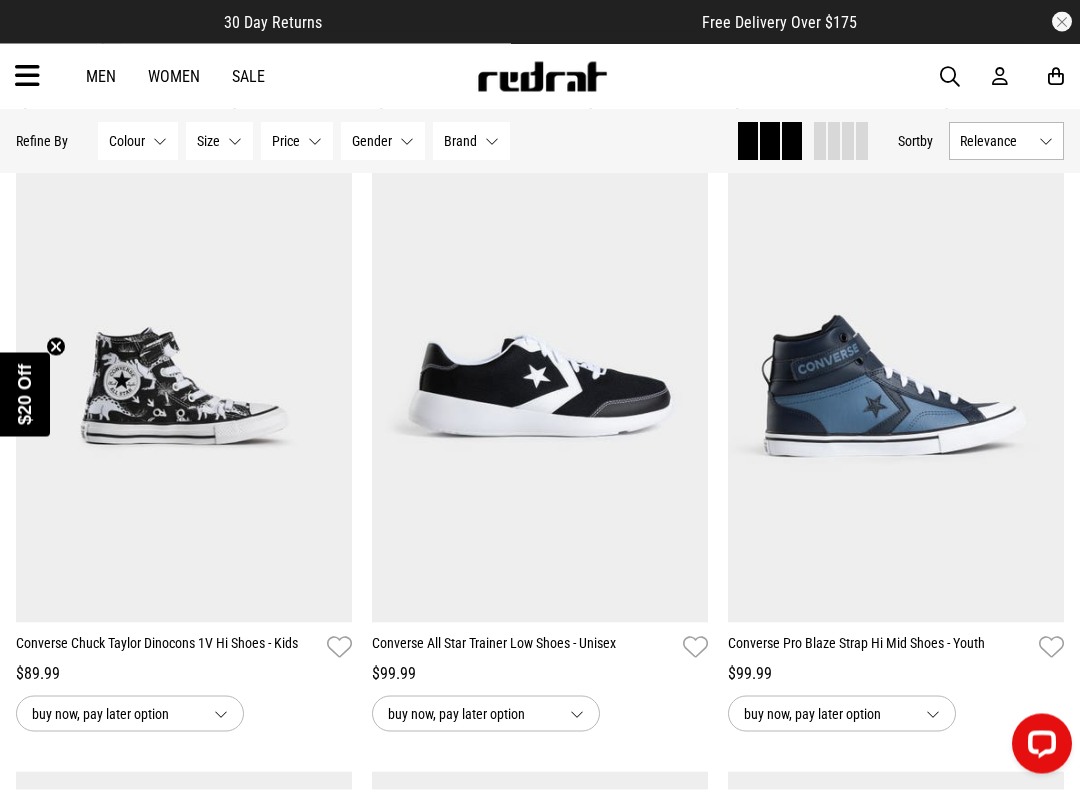 scroll, scrollTop: 810, scrollLeft: 0, axis: vertical 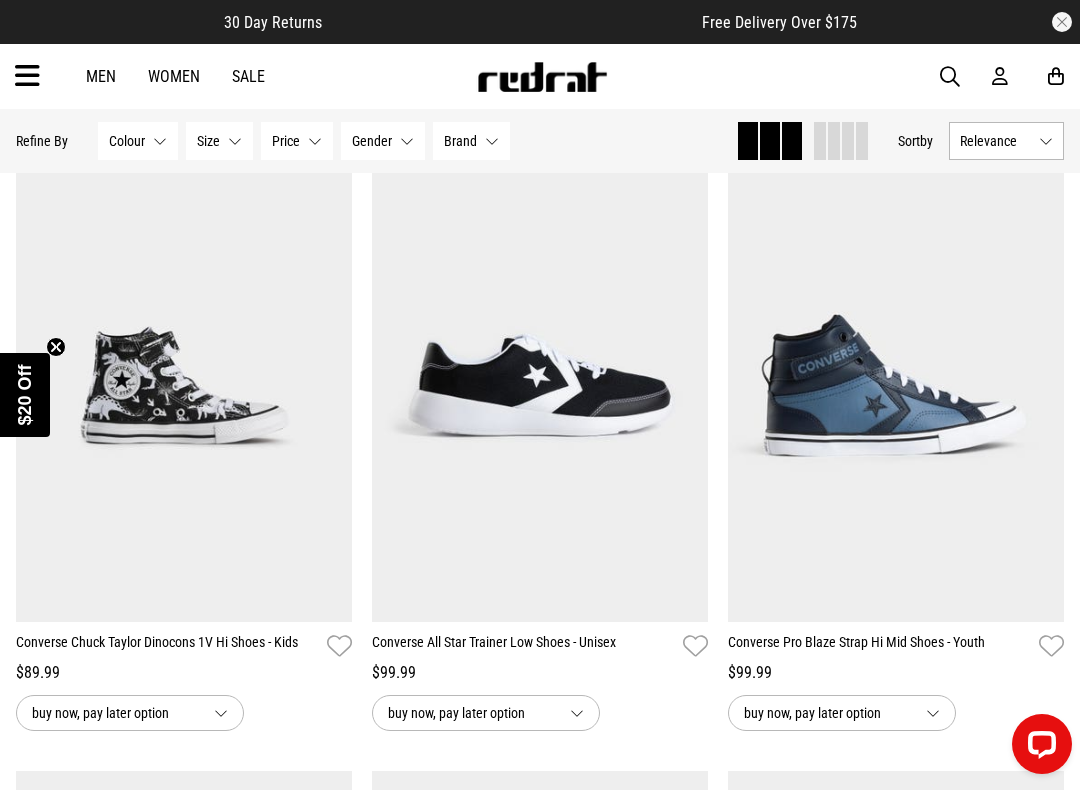 click on "Gender  None selected" at bounding box center [383, 141] 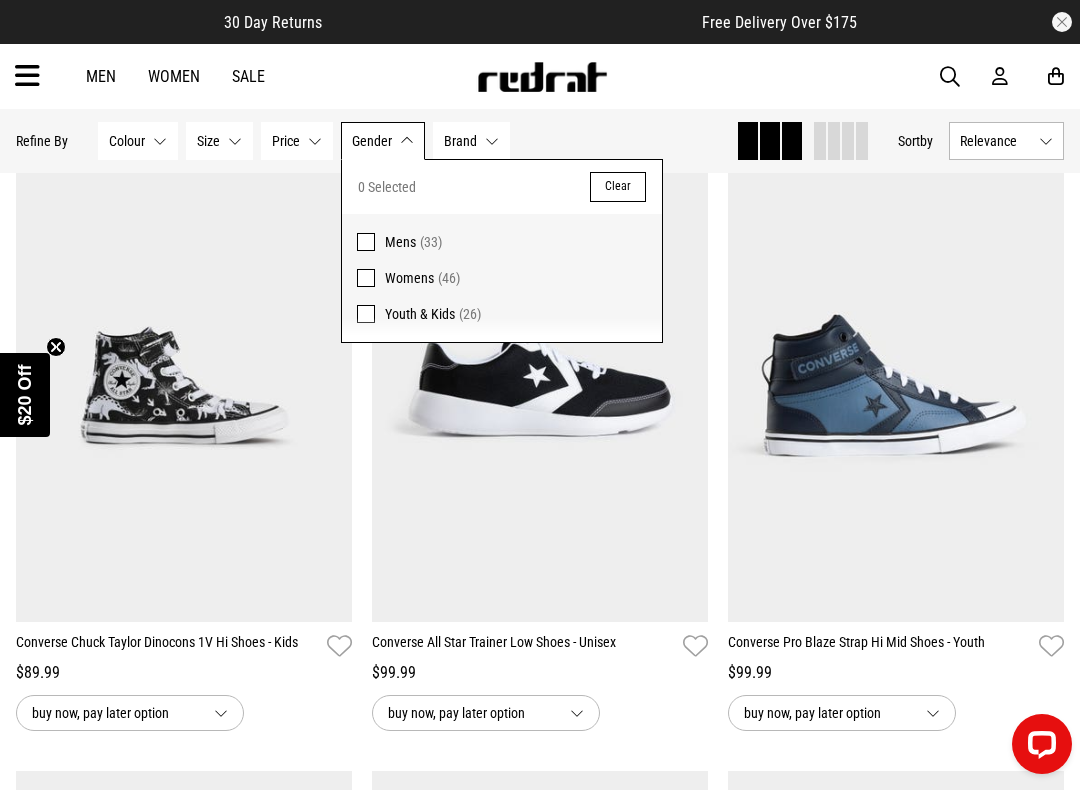 click at bounding box center [366, 278] 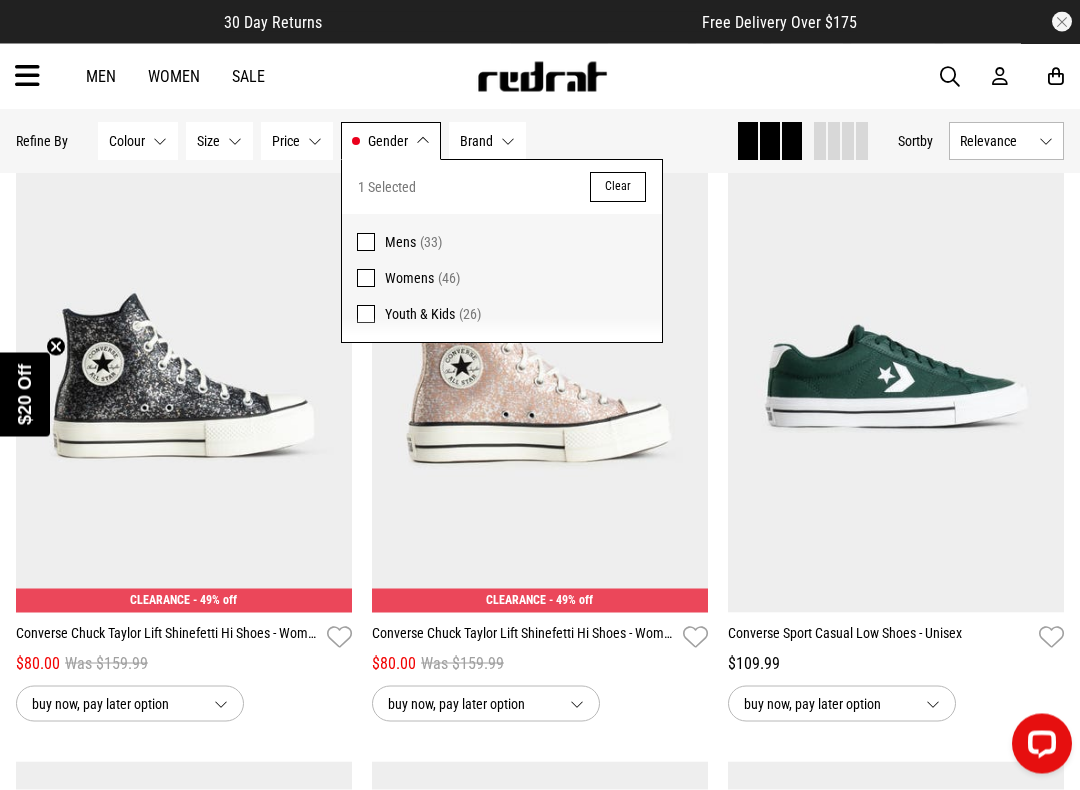 scroll, scrollTop: 3941, scrollLeft: 0, axis: vertical 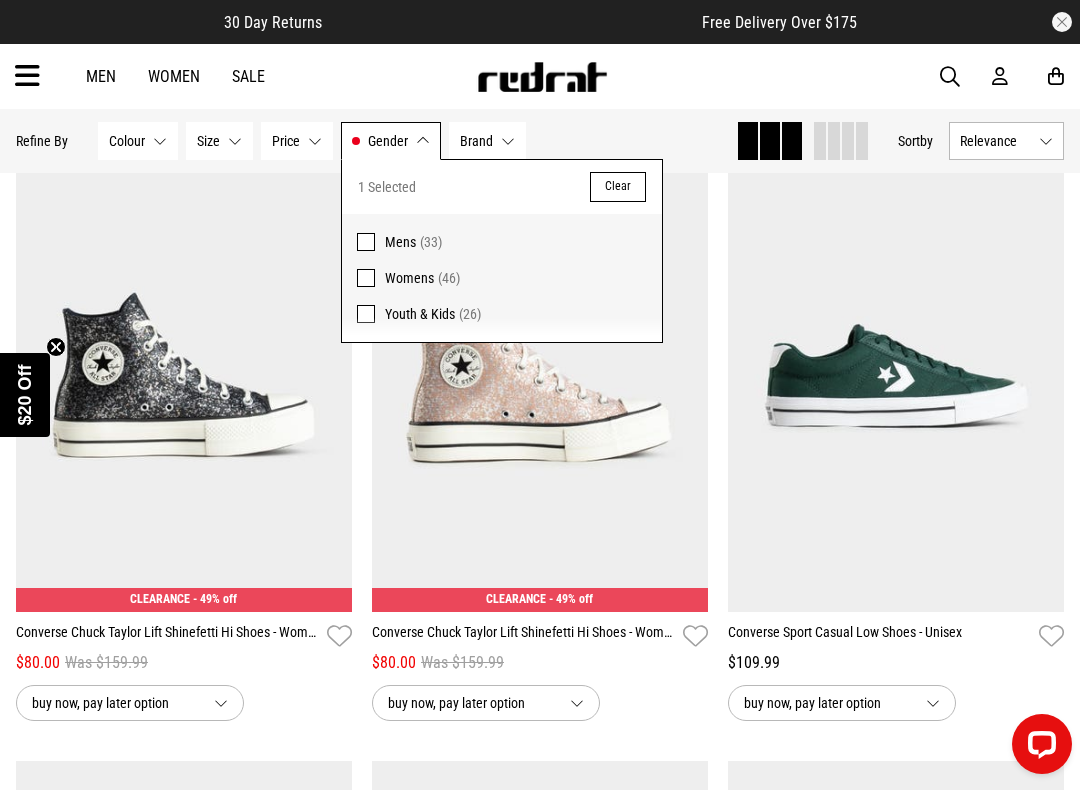 click at bounding box center (540, 376) 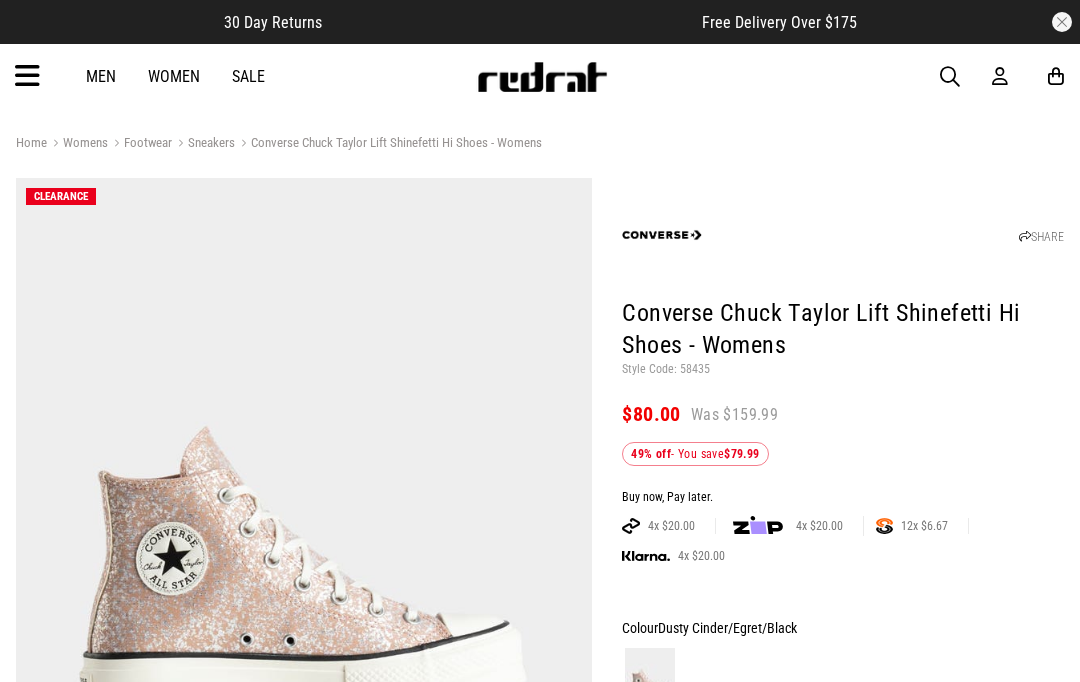 scroll, scrollTop: 0, scrollLeft: 0, axis: both 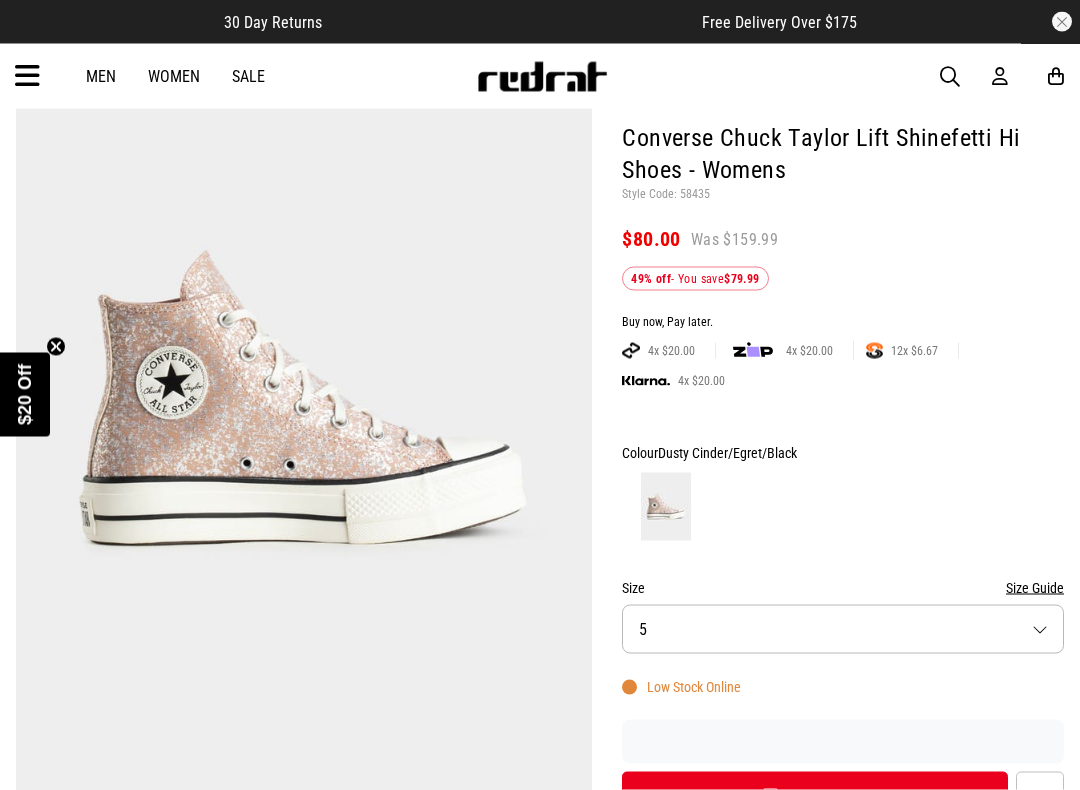 click on "Size 5" at bounding box center (843, 629) 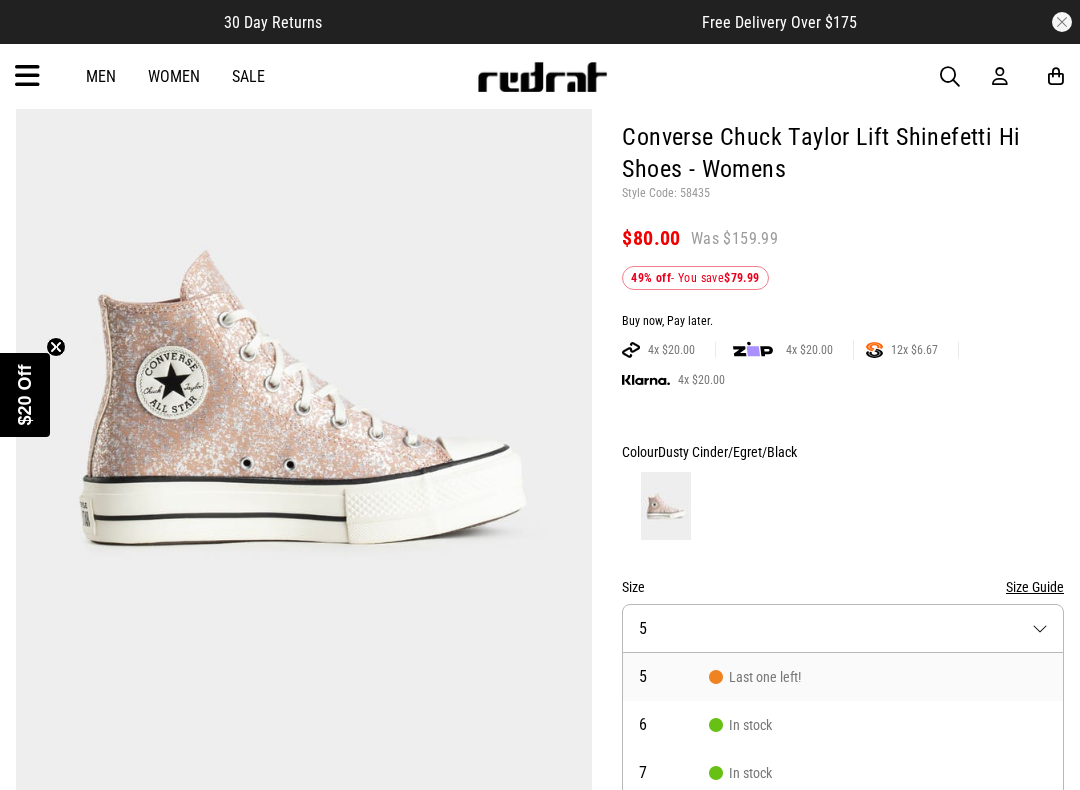 scroll, scrollTop: 307, scrollLeft: 0, axis: vertical 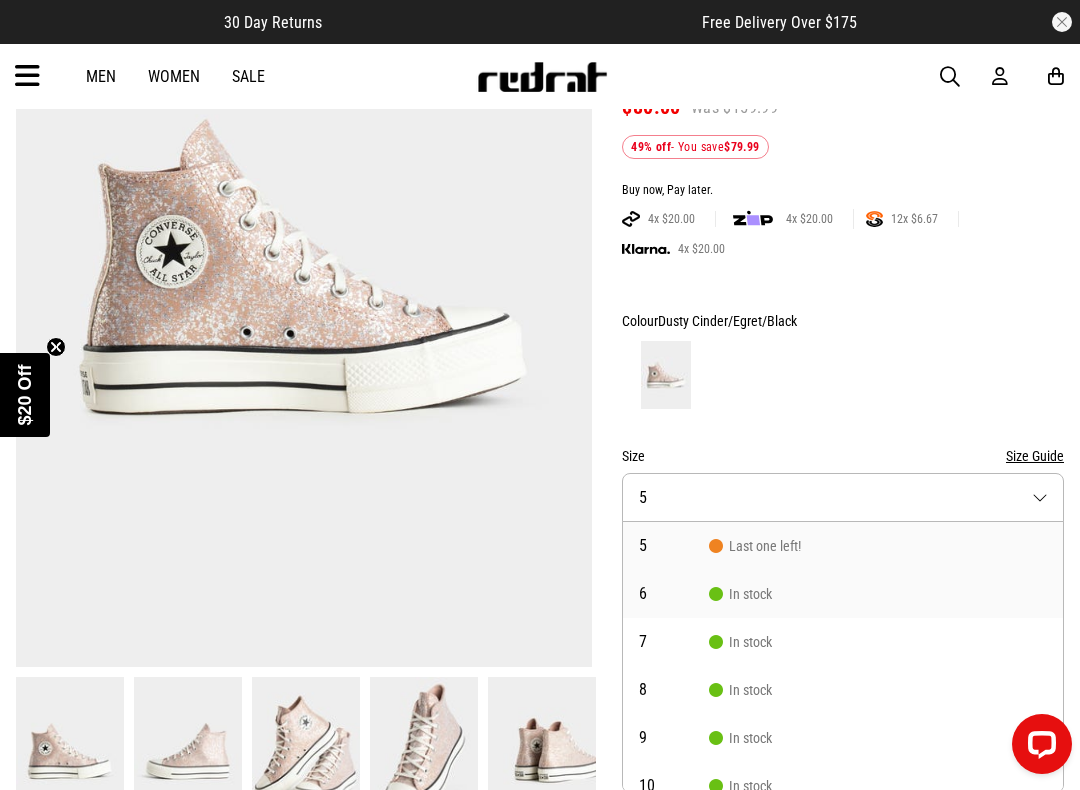 click on "In stock" at bounding box center (740, 594) 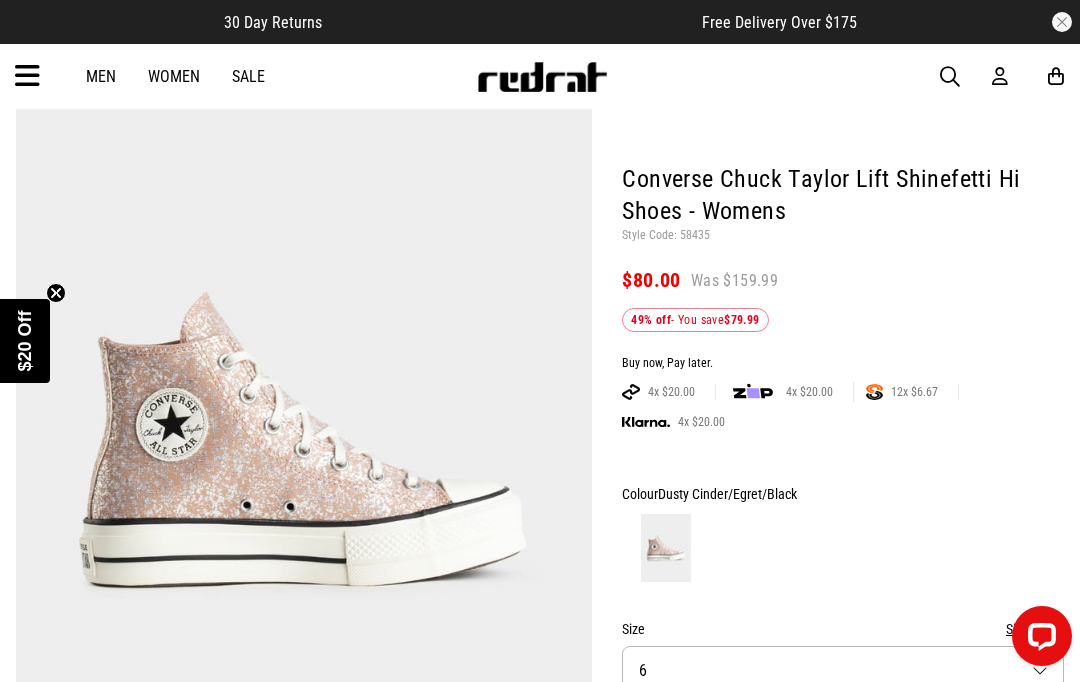 scroll, scrollTop: 124, scrollLeft: 0, axis: vertical 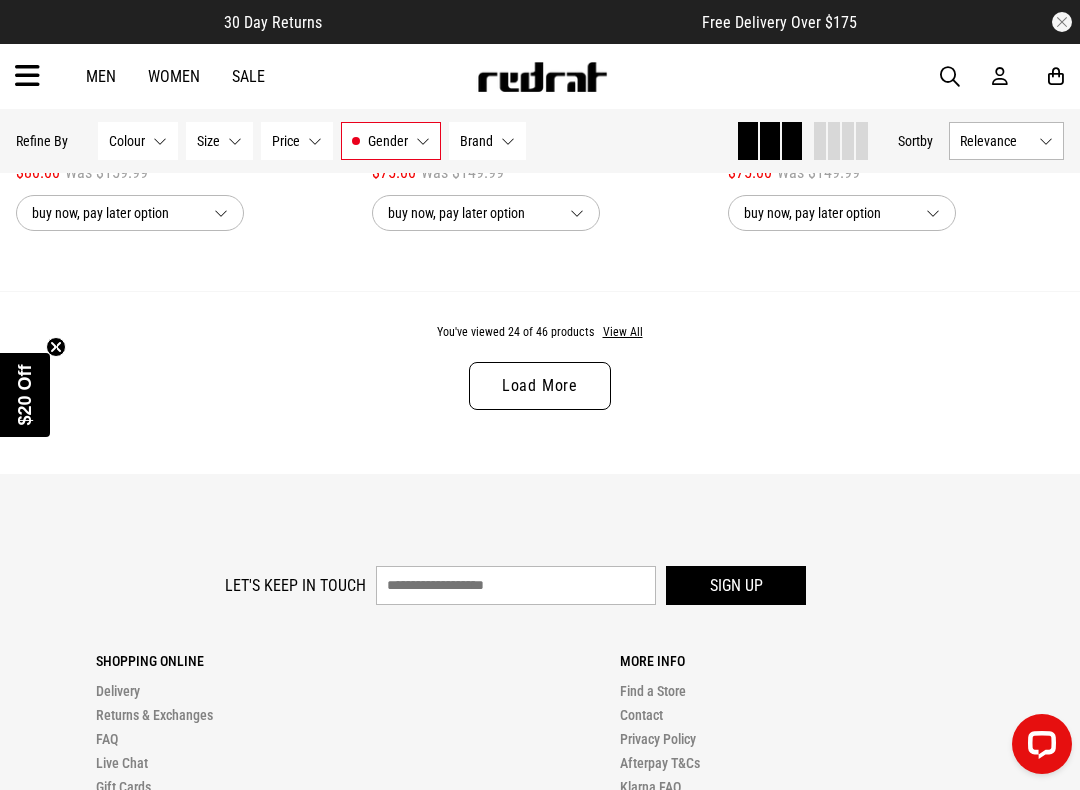 click on "Load More" at bounding box center (540, 386) 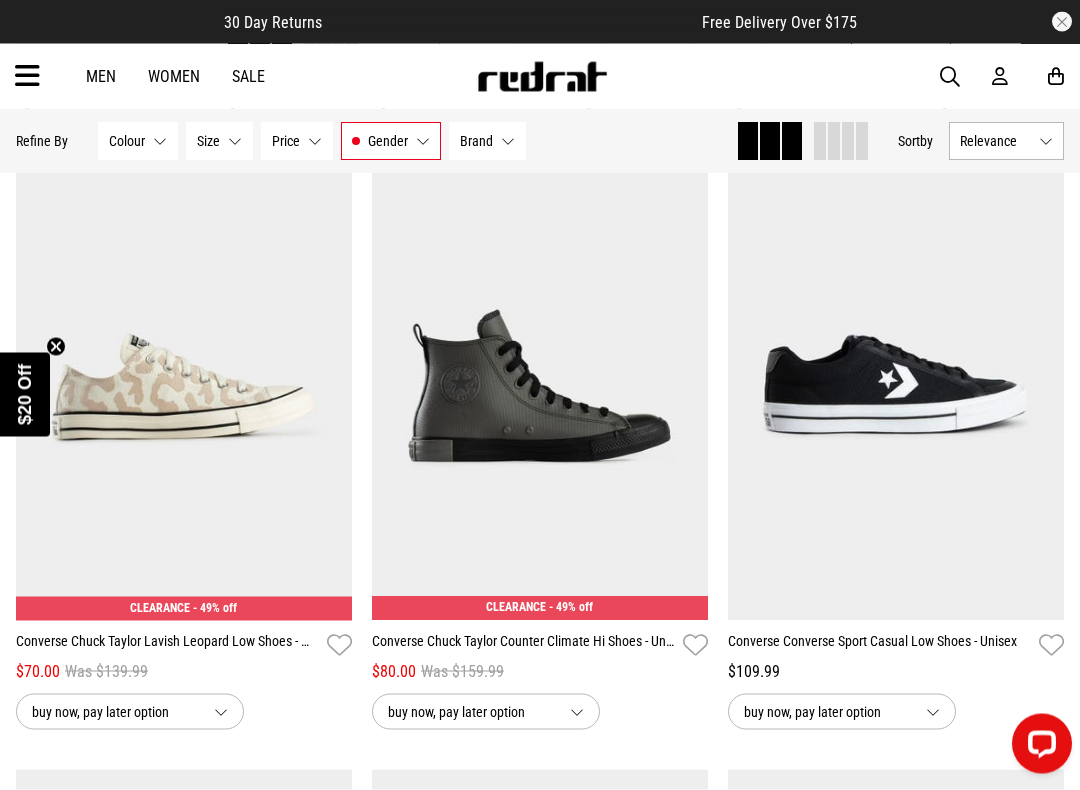 scroll, scrollTop: 5170, scrollLeft: 0, axis: vertical 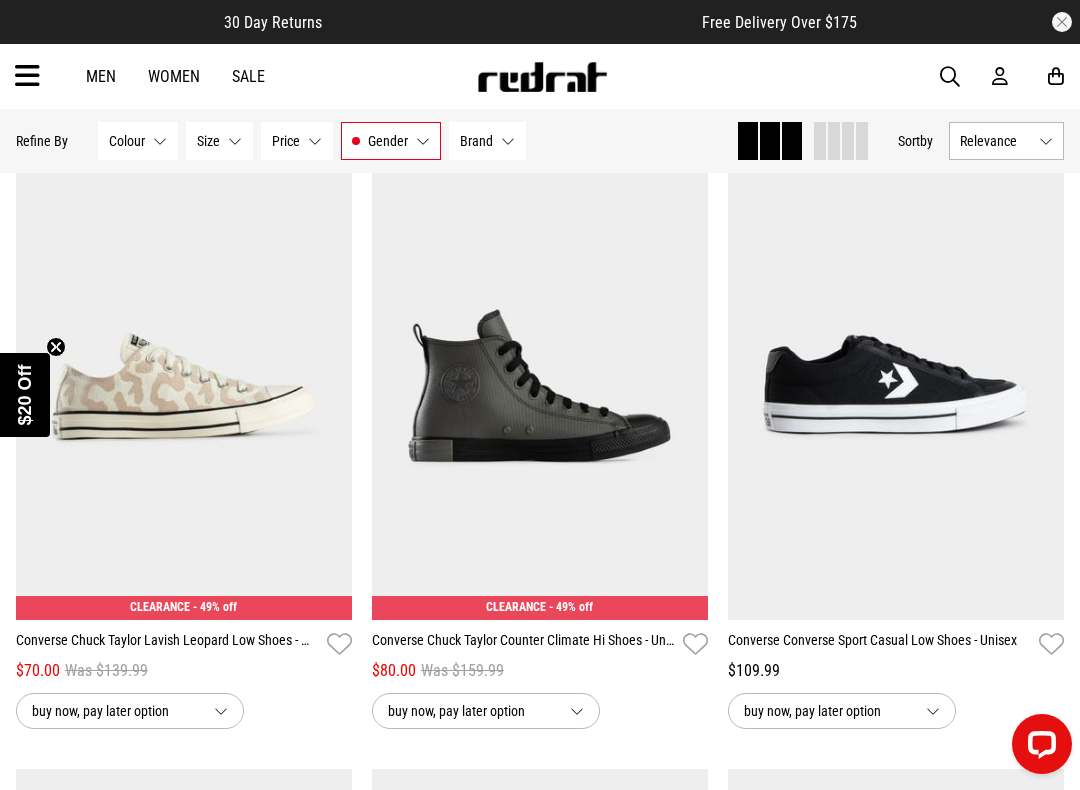 click on "Next" at bounding box center (685, 373) 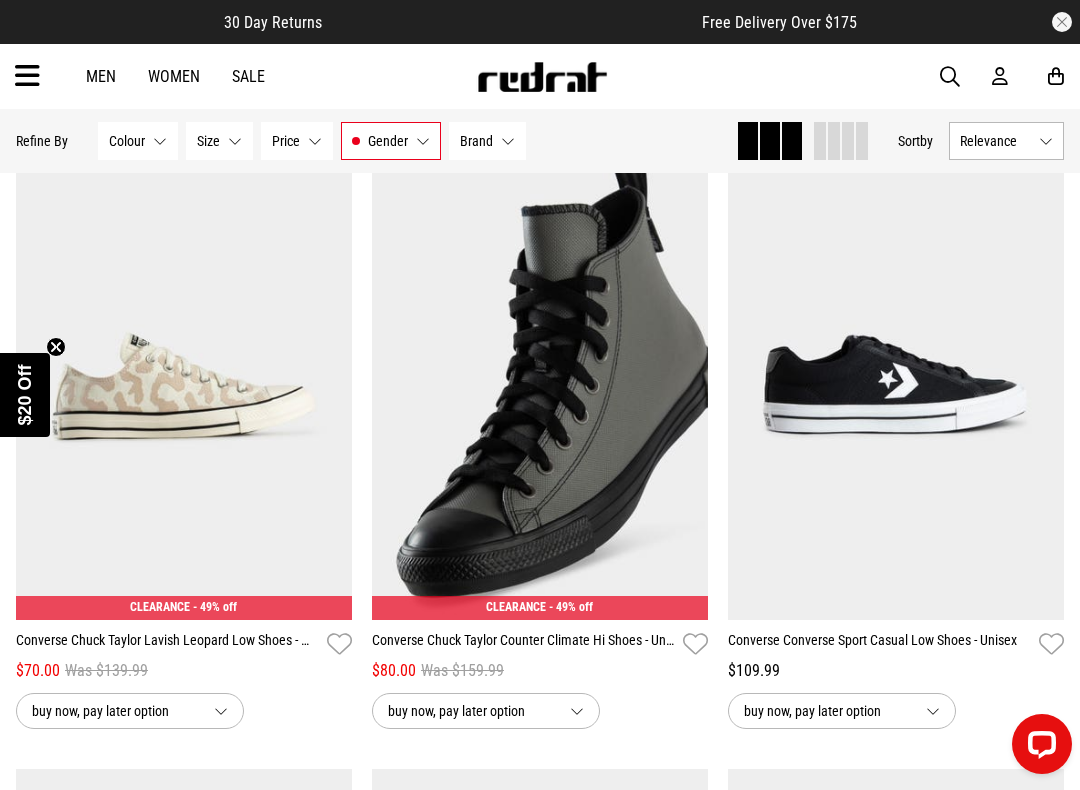 click on "Next" at bounding box center (685, 373) 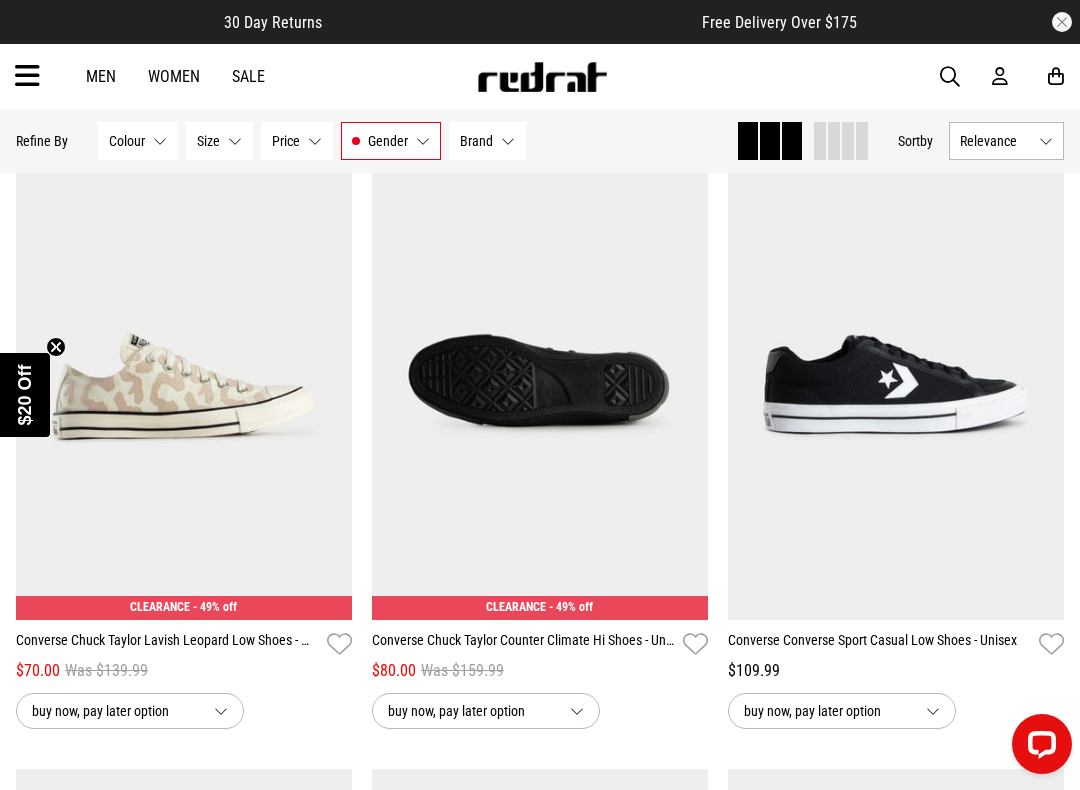 click on "Next" at bounding box center [685, 373] 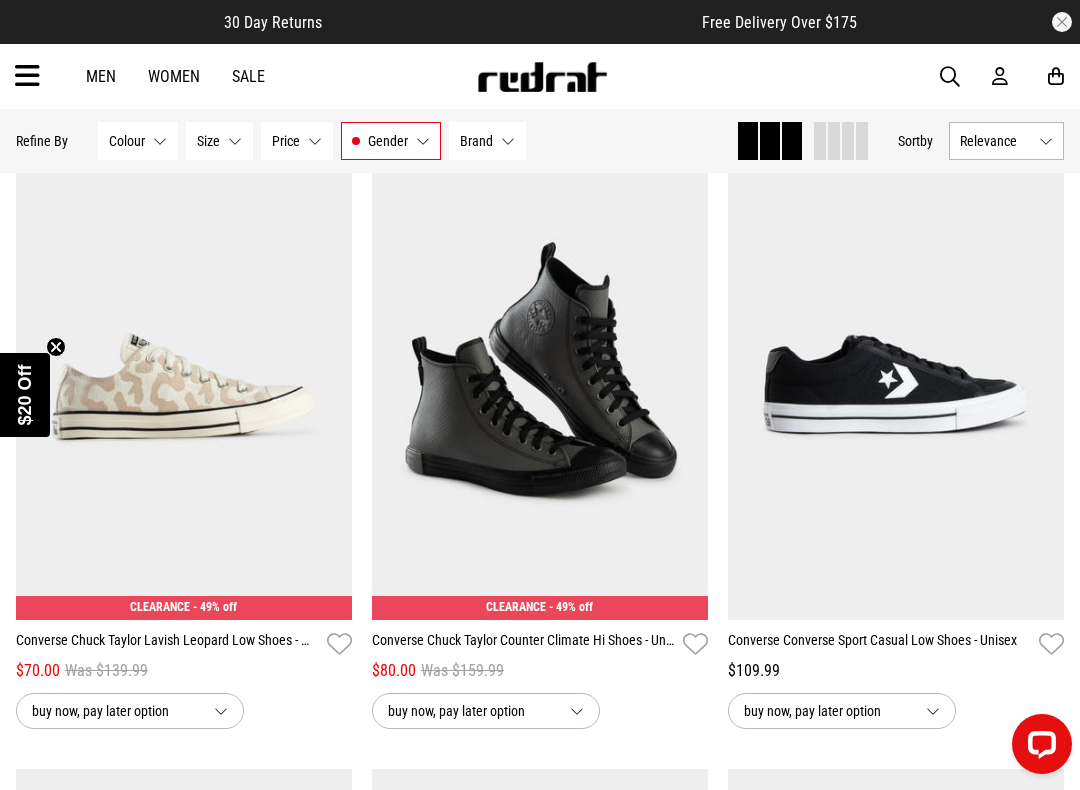 click on "Next" at bounding box center (685, 373) 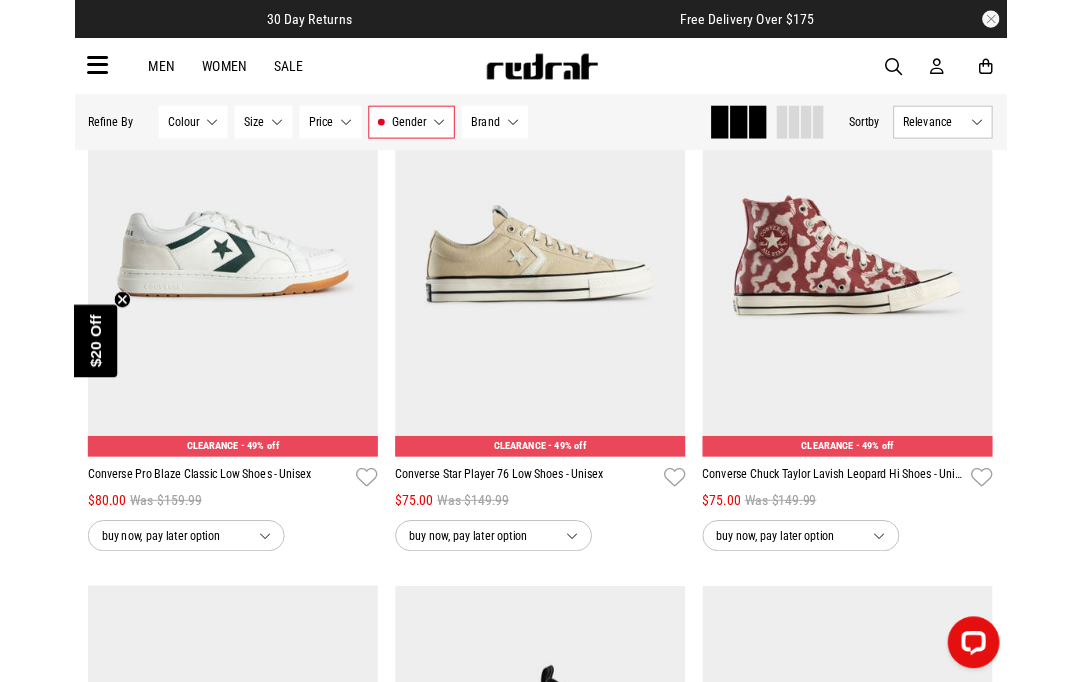 scroll, scrollTop: 4627, scrollLeft: 0, axis: vertical 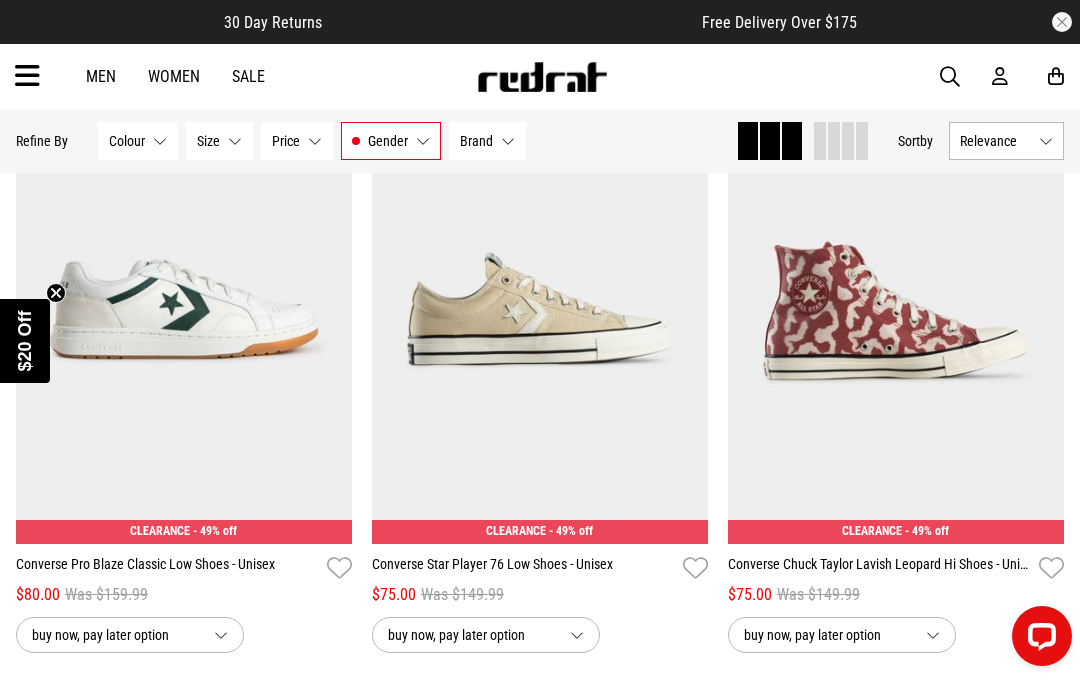 click on "Next" at bounding box center (1041, 297) 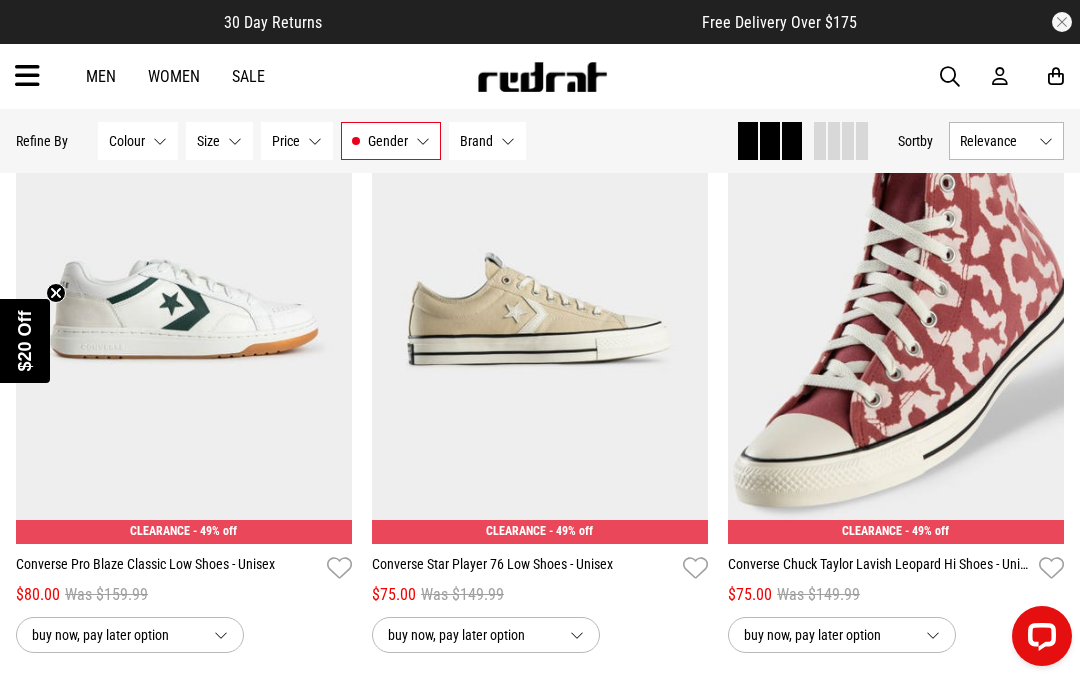click on "Next" at bounding box center (1041, 297) 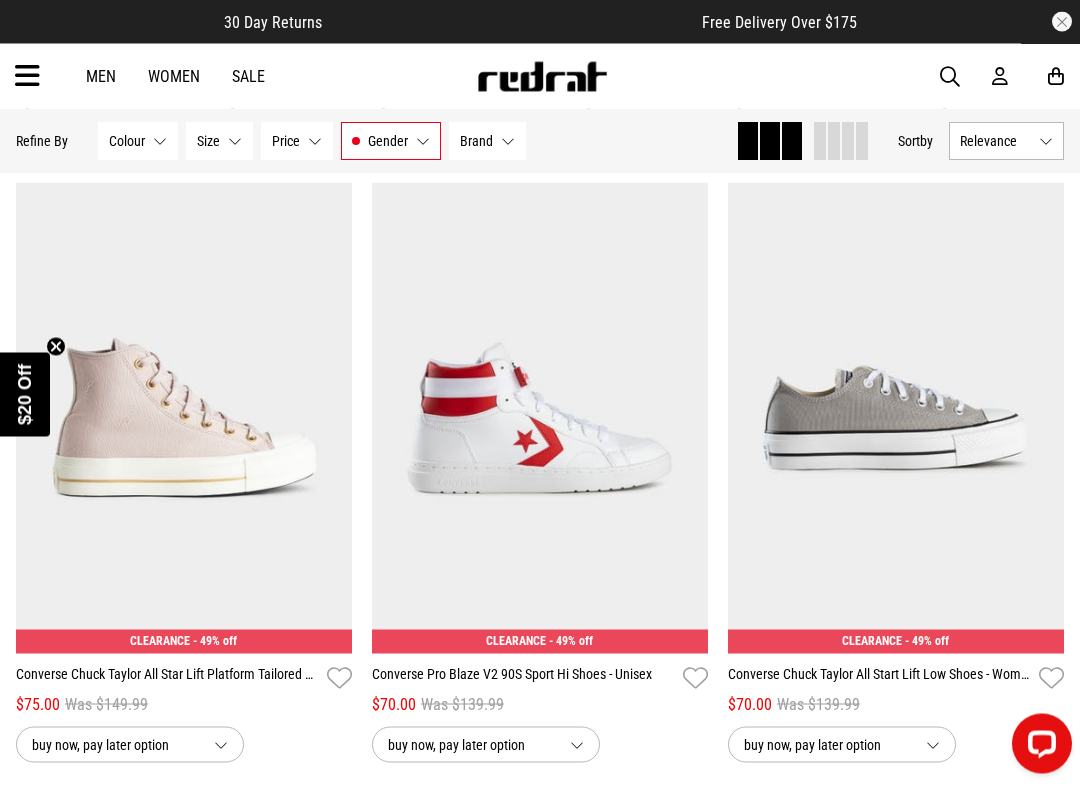 scroll, scrollTop: 5757, scrollLeft: 0, axis: vertical 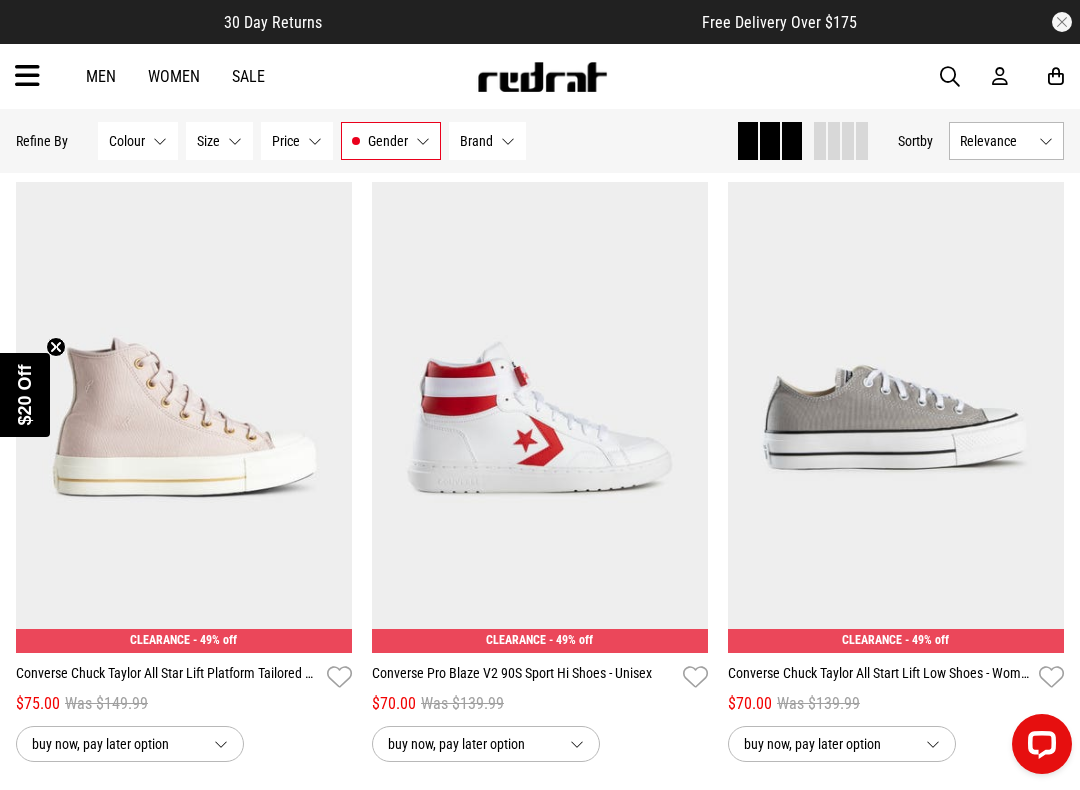 click on "Next" at bounding box center (329, 406) 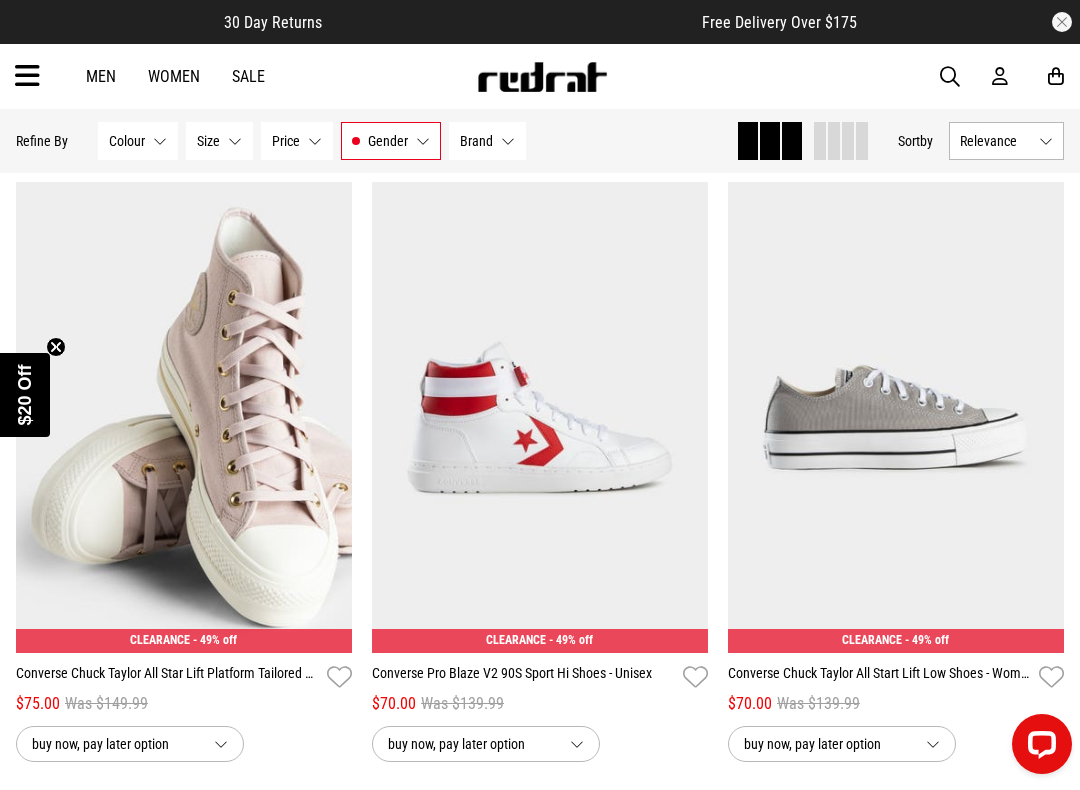 click on "Next" at bounding box center [329, 406] 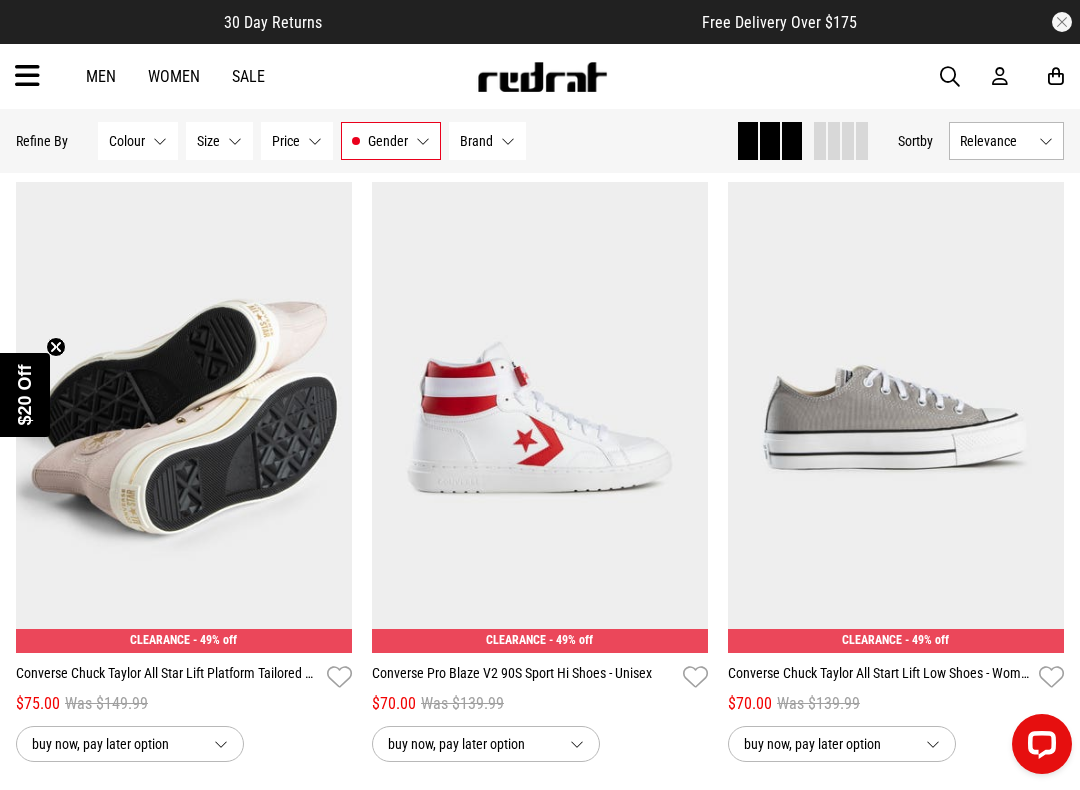 click on "Next" at bounding box center (329, 406) 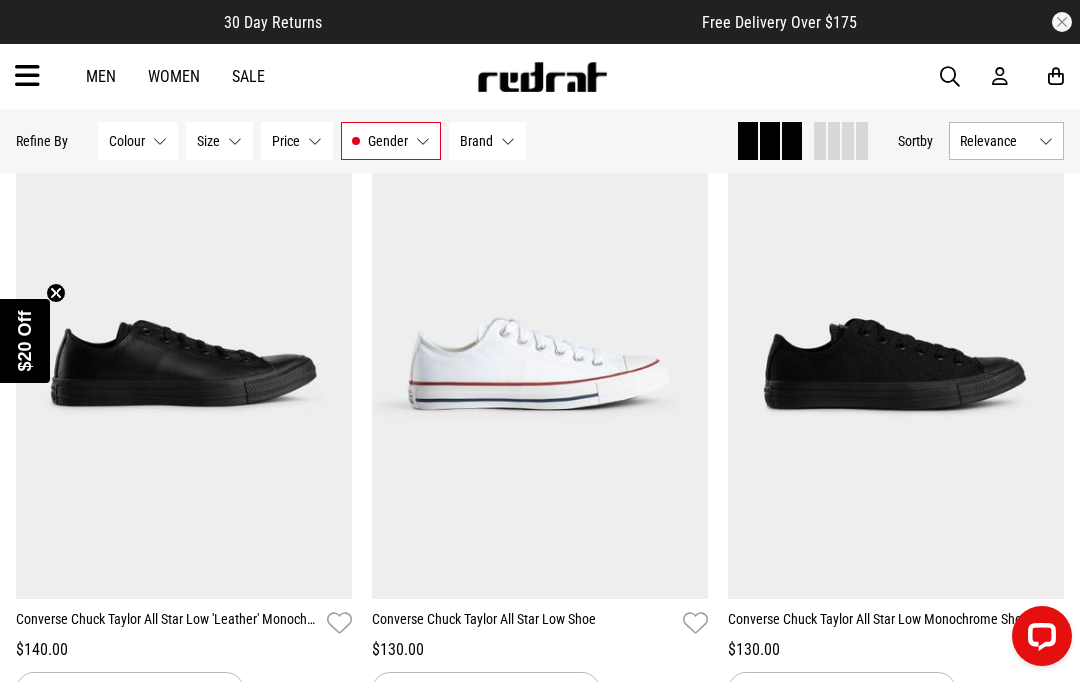 scroll, scrollTop: 8287, scrollLeft: 0, axis: vertical 